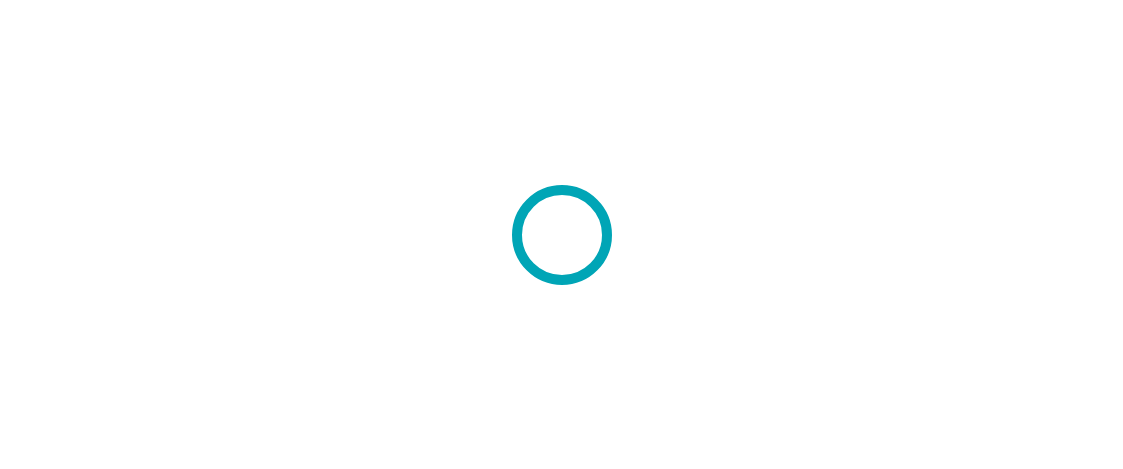 scroll, scrollTop: 0, scrollLeft: 0, axis: both 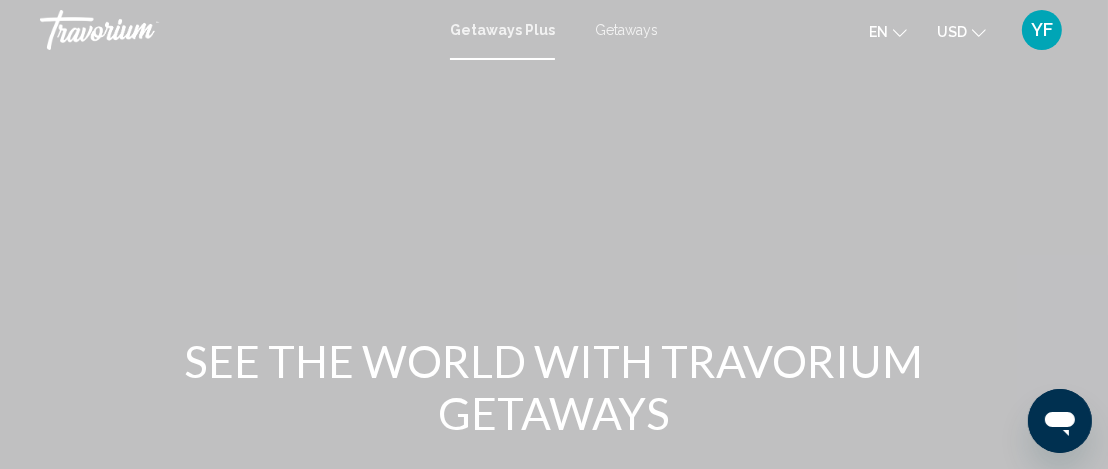 click on "Getaways" at bounding box center [626, 30] 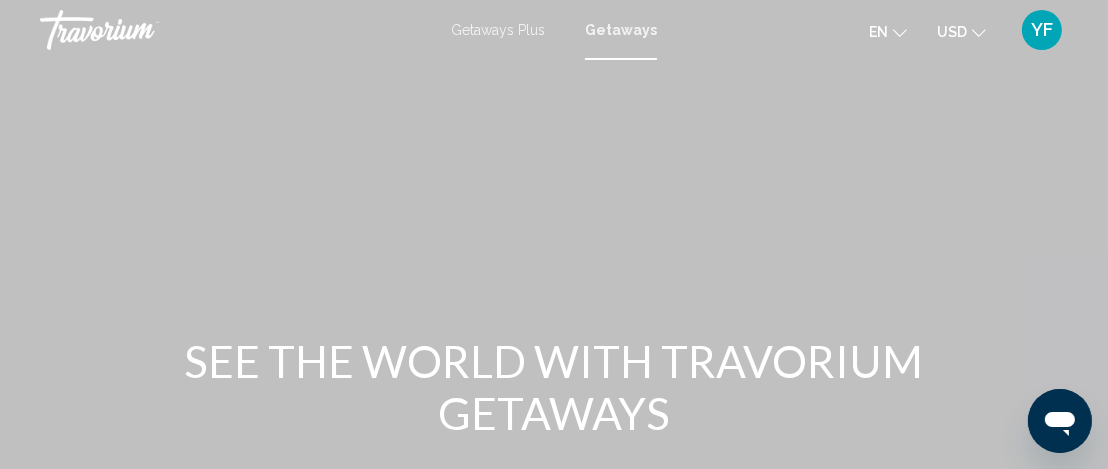 click on "Getaways" at bounding box center [621, 30] 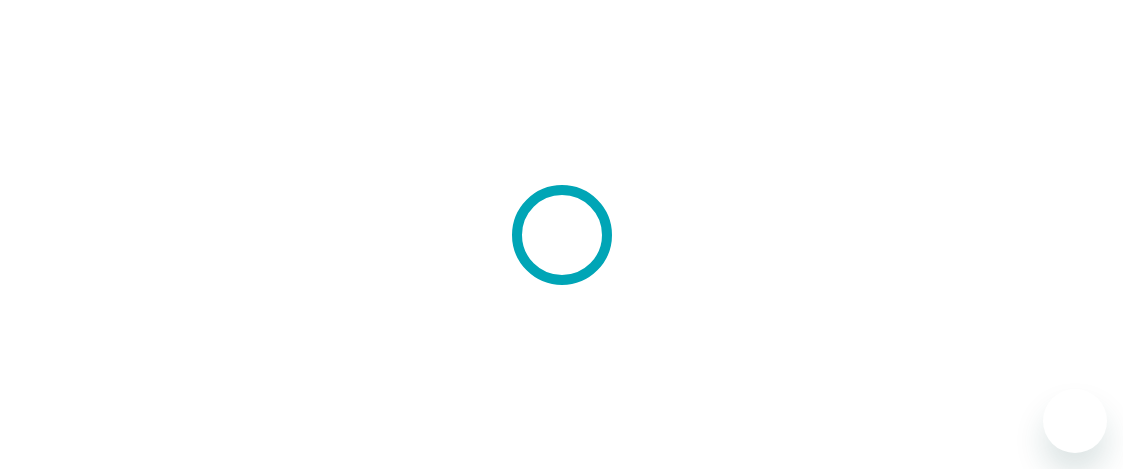 scroll, scrollTop: 0, scrollLeft: 0, axis: both 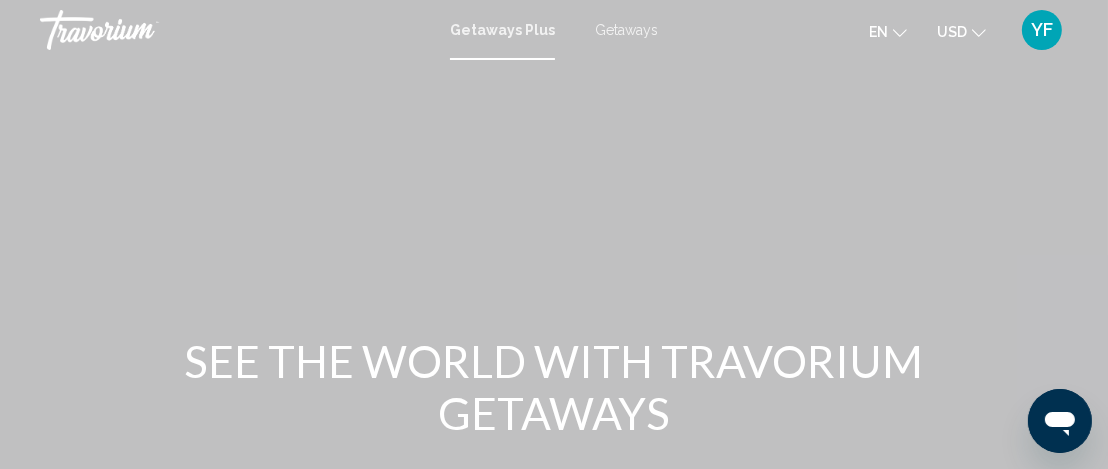 click on "Getaways" at bounding box center [626, 30] 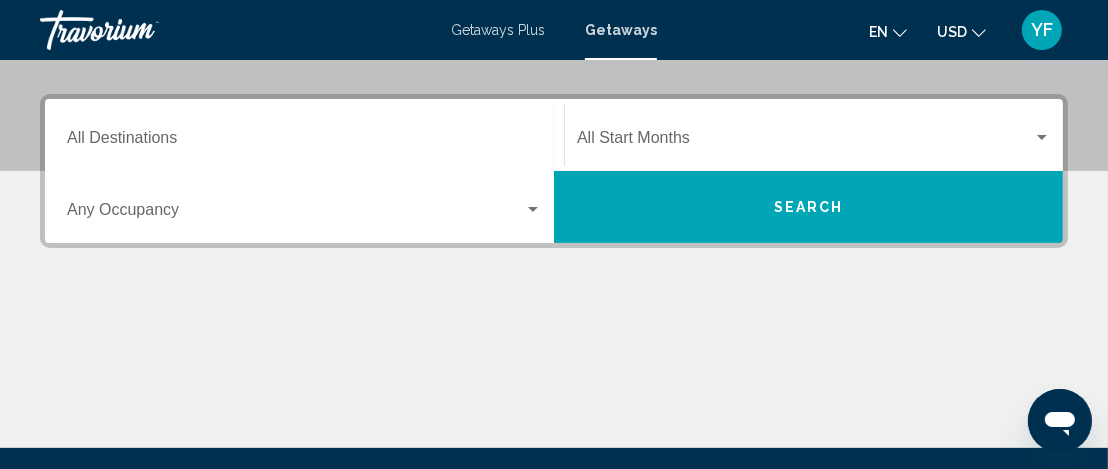scroll, scrollTop: 435, scrollLeft: 0, axis: vertical 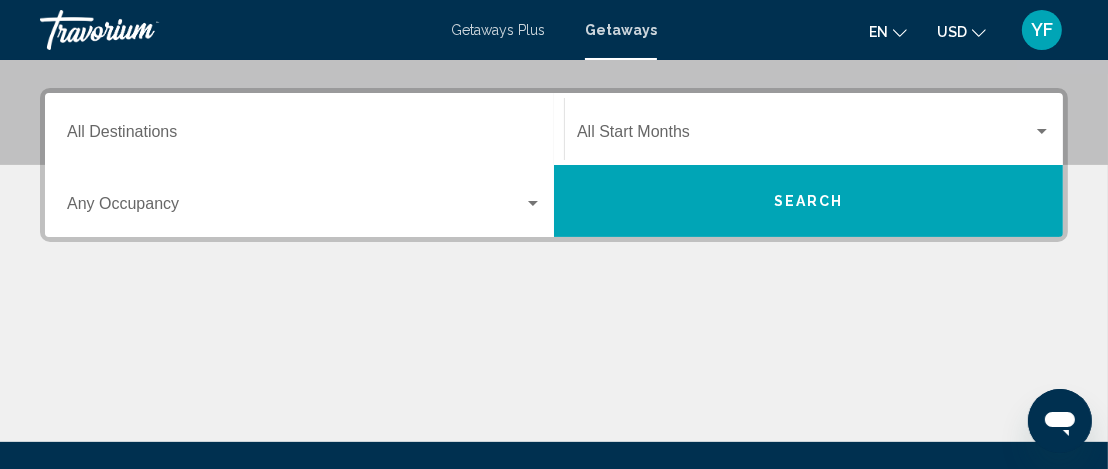 click on "Destination All Destinations" at bounding box center [304, 136] 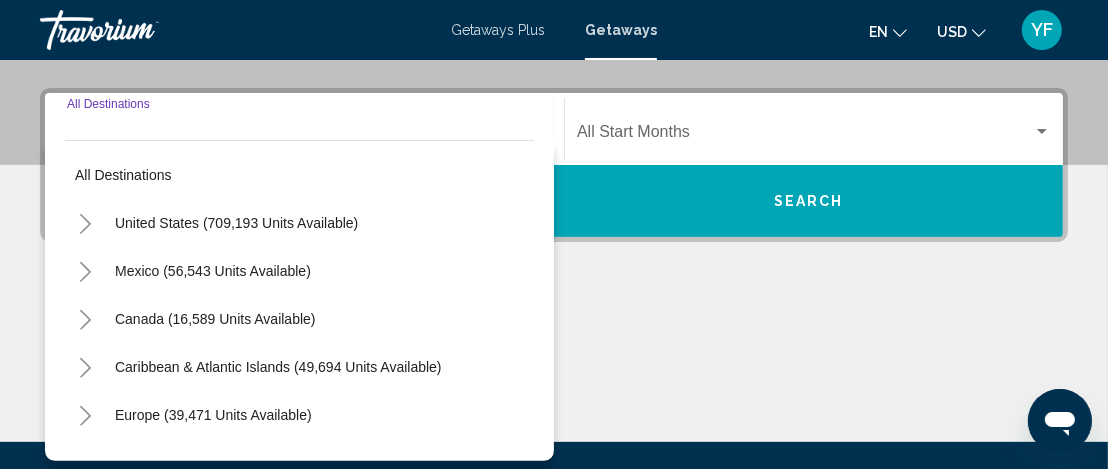 scroll, scrollTop: 457, scrollLeft: 0, axis: vertical 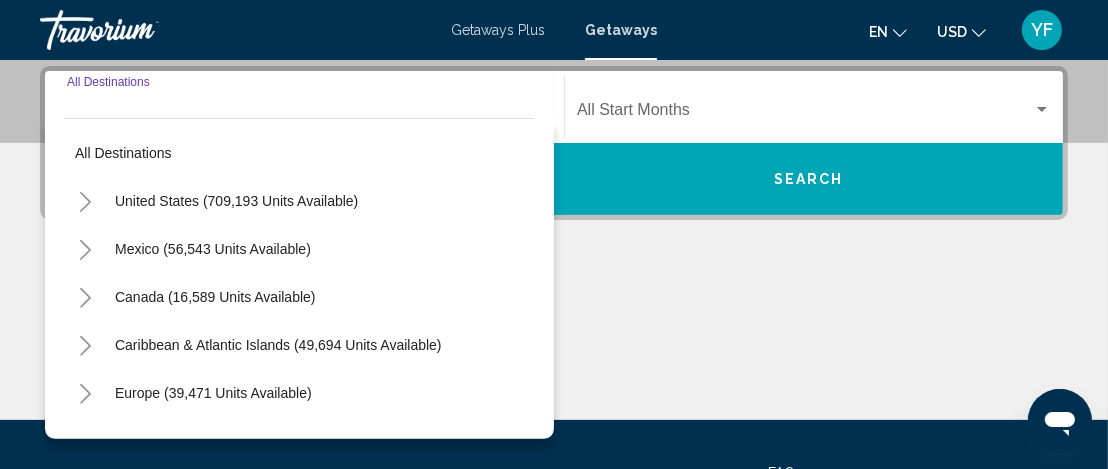 click 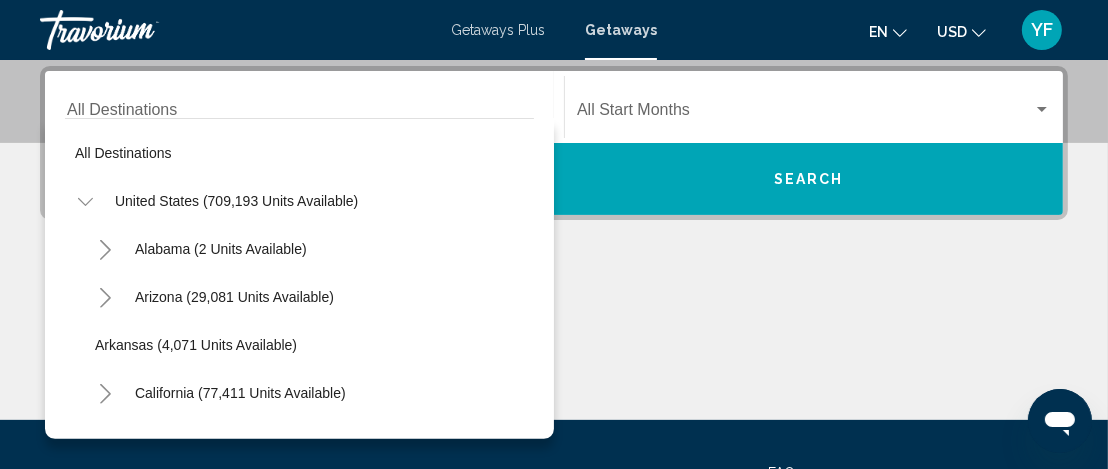 scroll, scrollTop: 42, scrollLeft: 0, axis: vertical 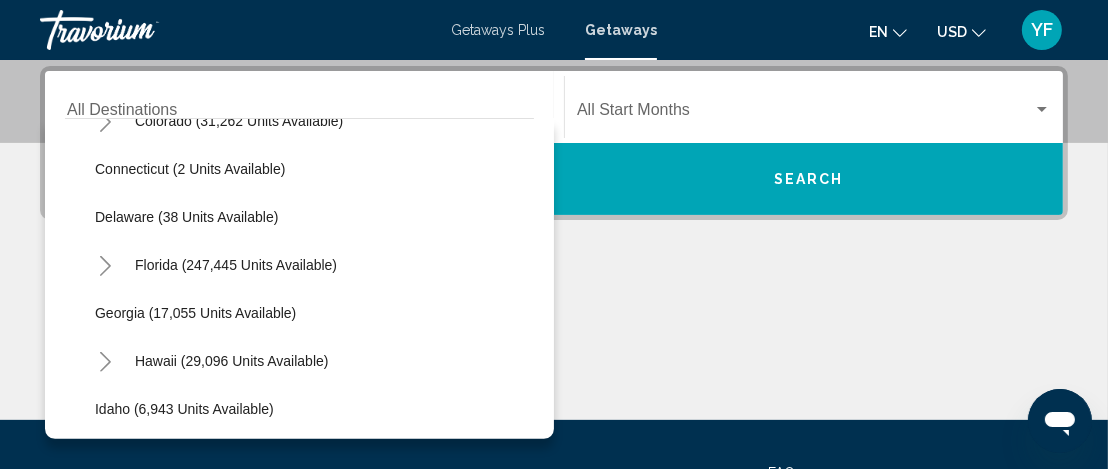 click 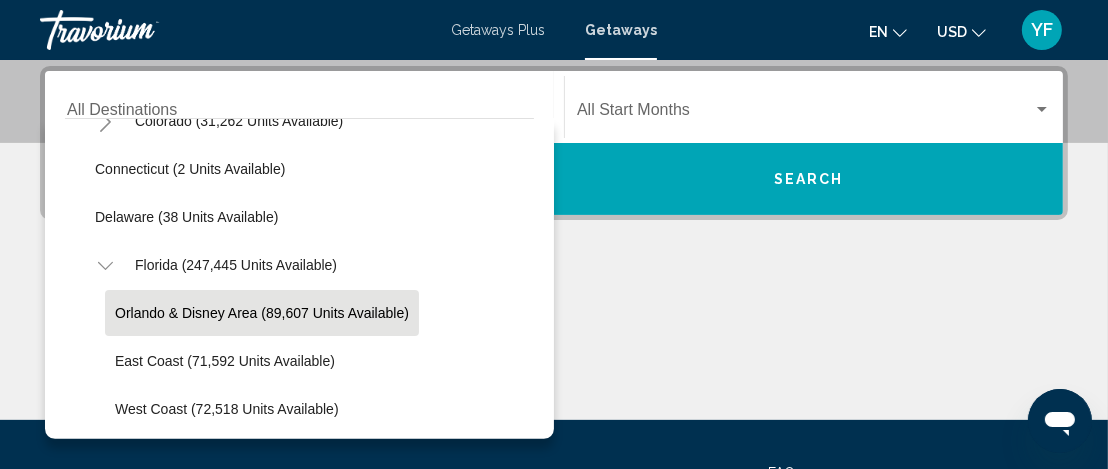 click on "Orlando & Disney Area (89,607 units available)" 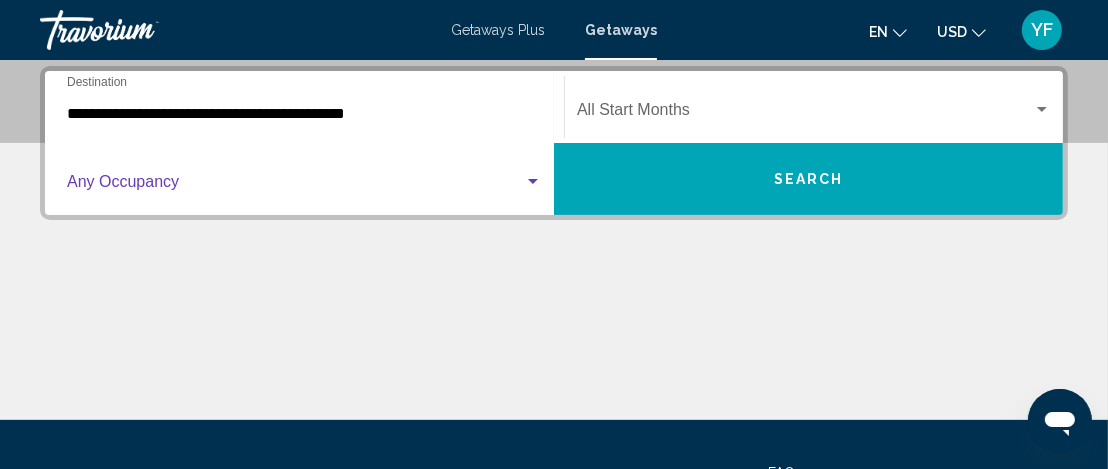 click at bounding box center (533, 182) 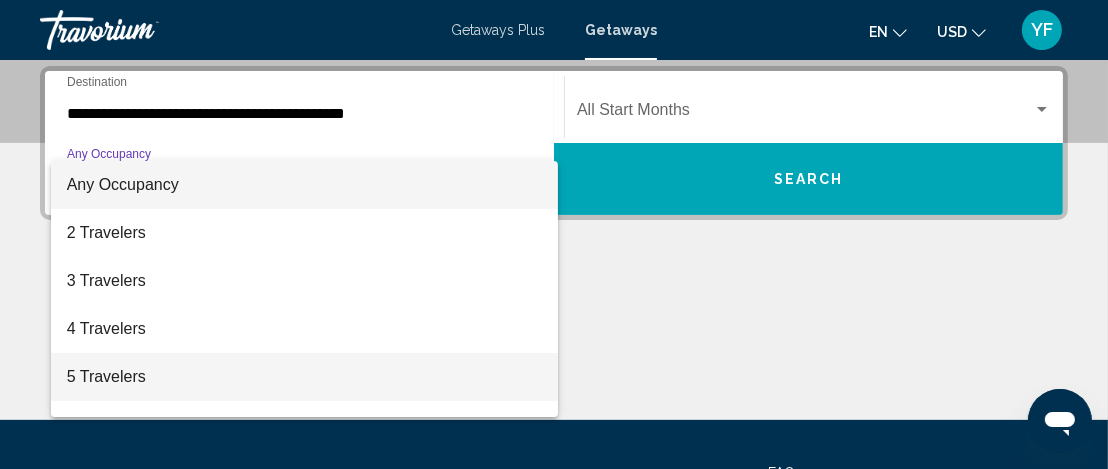 click on "5 Travelers" at bounding box center [304, 377] 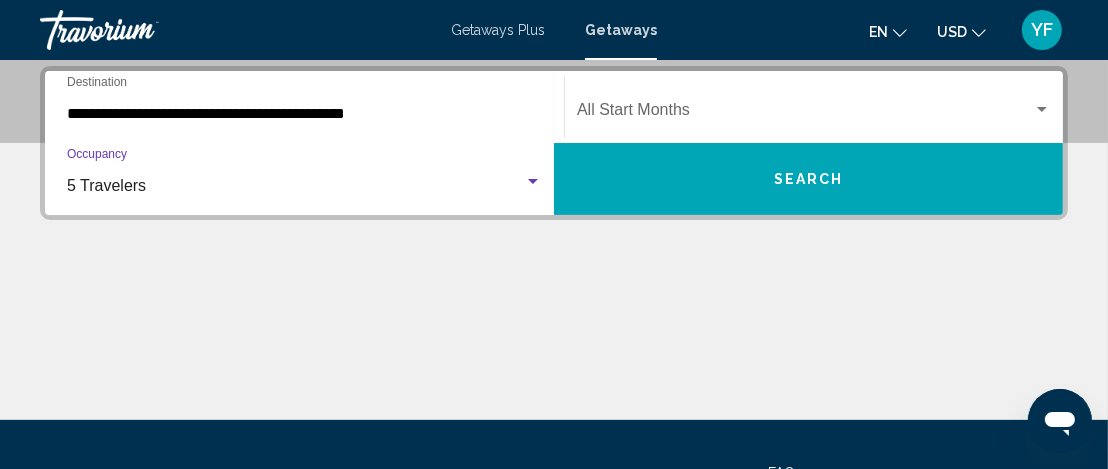 click at bounding box center (805, 114) 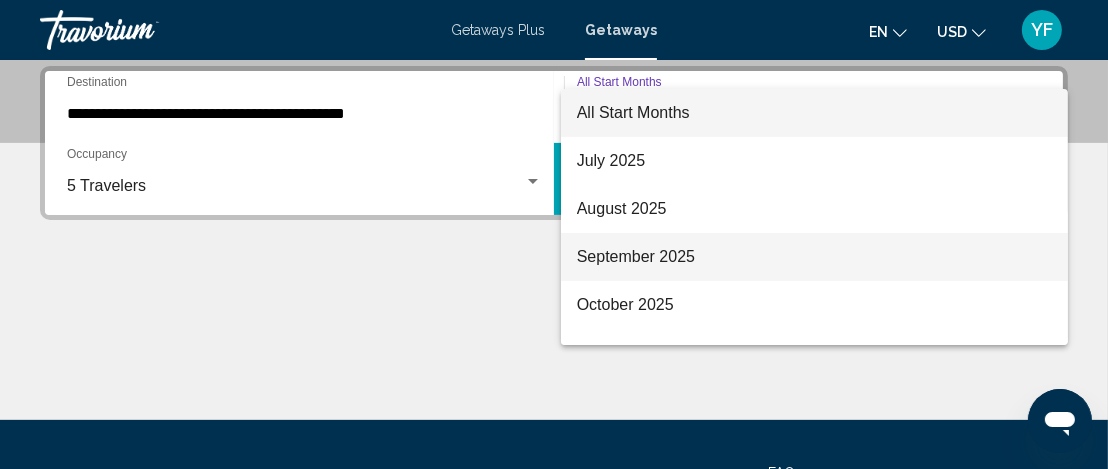 click on "September 2025" at bounding box center (814, 257) 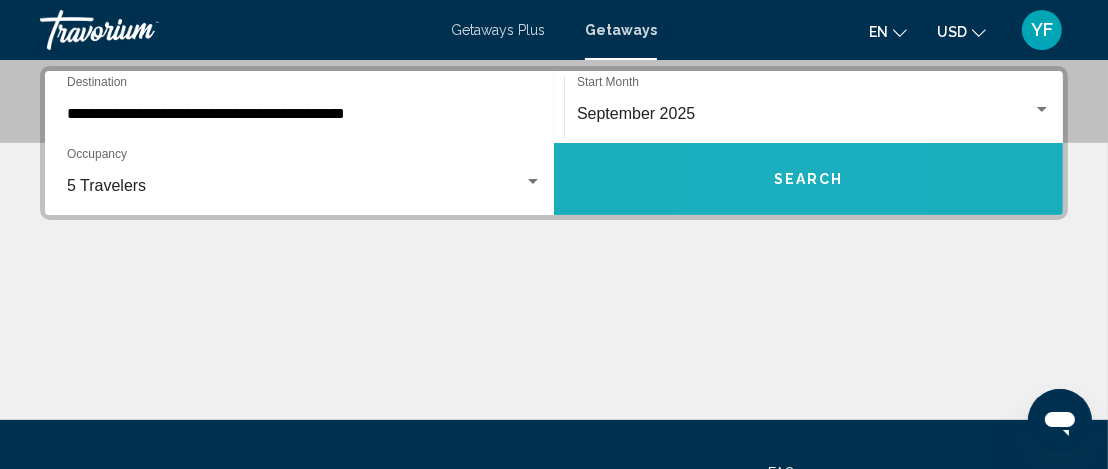 click on "Search" at bounding box center [808, 179] 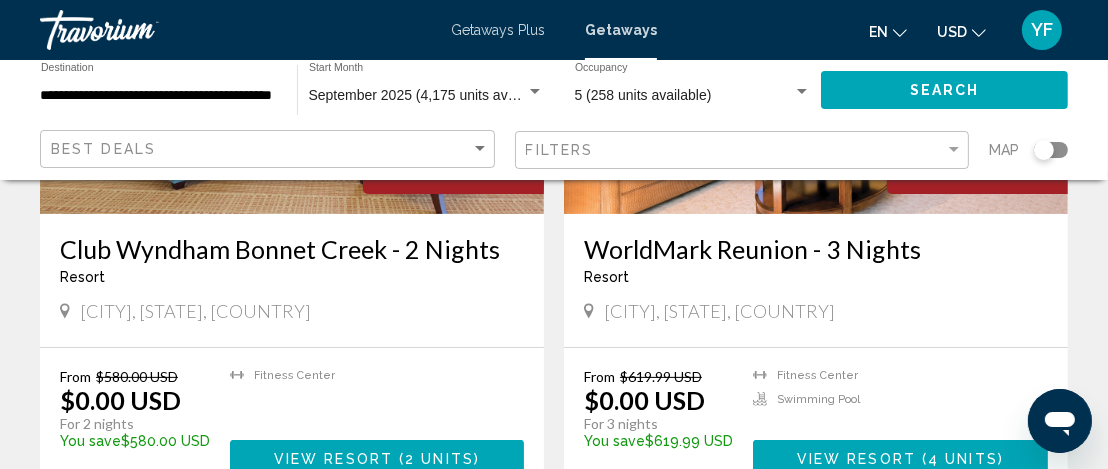 scroll, scrollTop: 394, scrollLeft: 0, axis: vertical 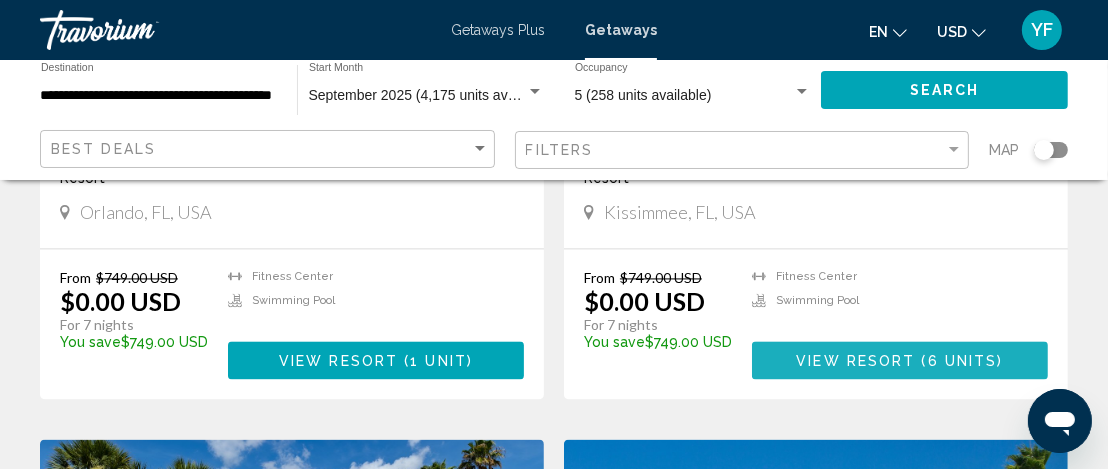 click on "View Resort" at bounding box center (855, 361) 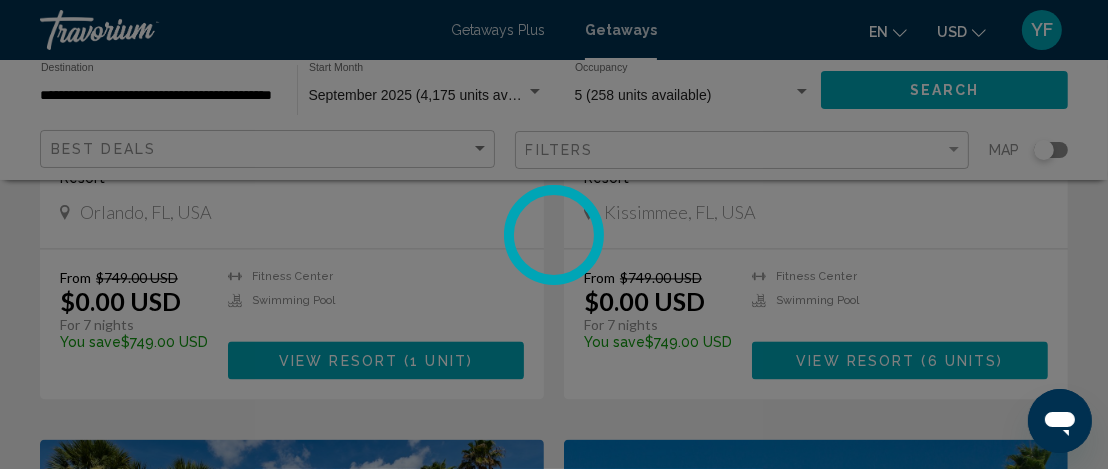 scroll, scrollTop: 300, scrollLeft: 0, axis: vertical 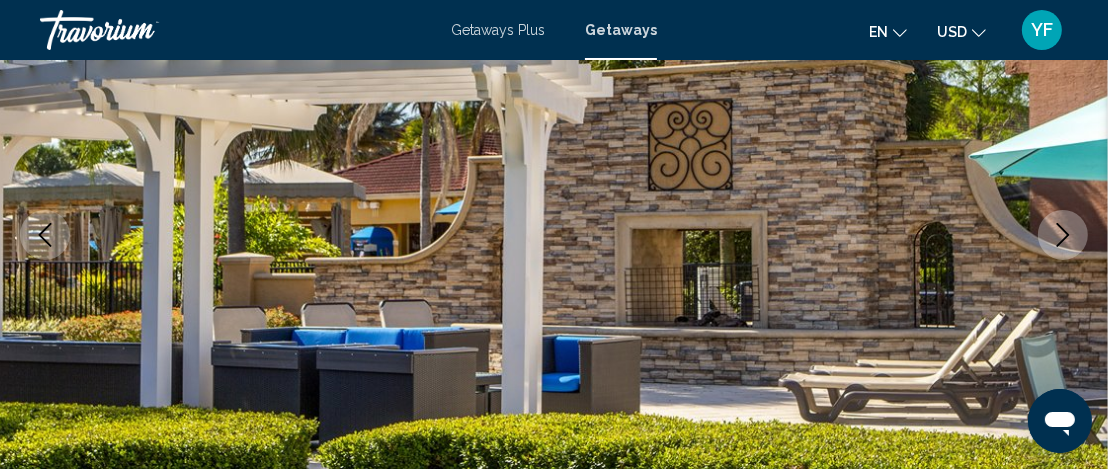 type 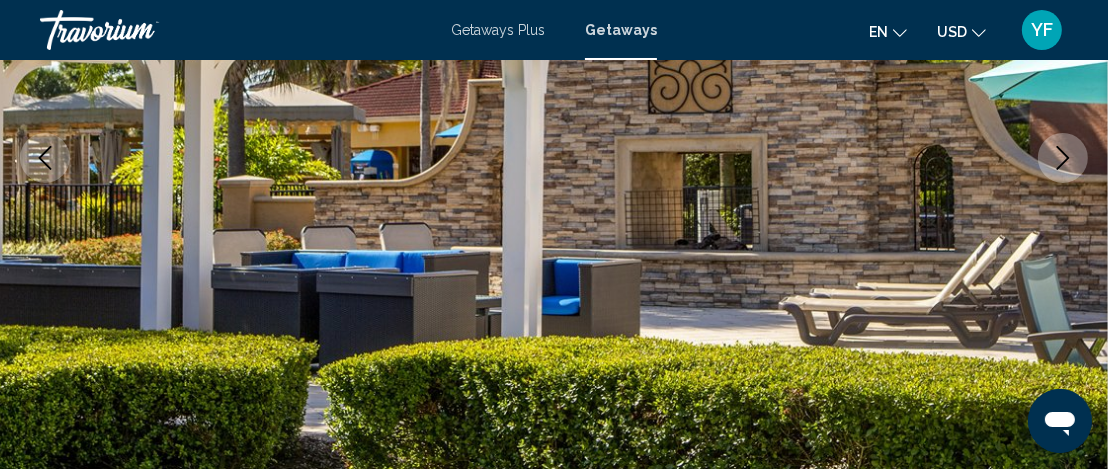 scroll, scrollTop: 380, scrollLeft: 0, axis: vertical 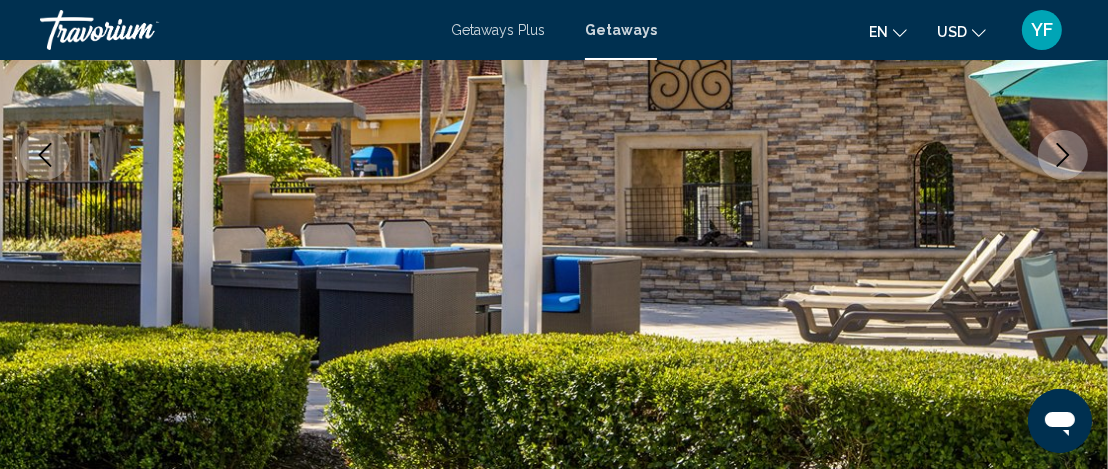 drag, startPoint x: 1069, startPoint y: 152, endPoint x: 790, endPoint y: 229, distance: 289.43048 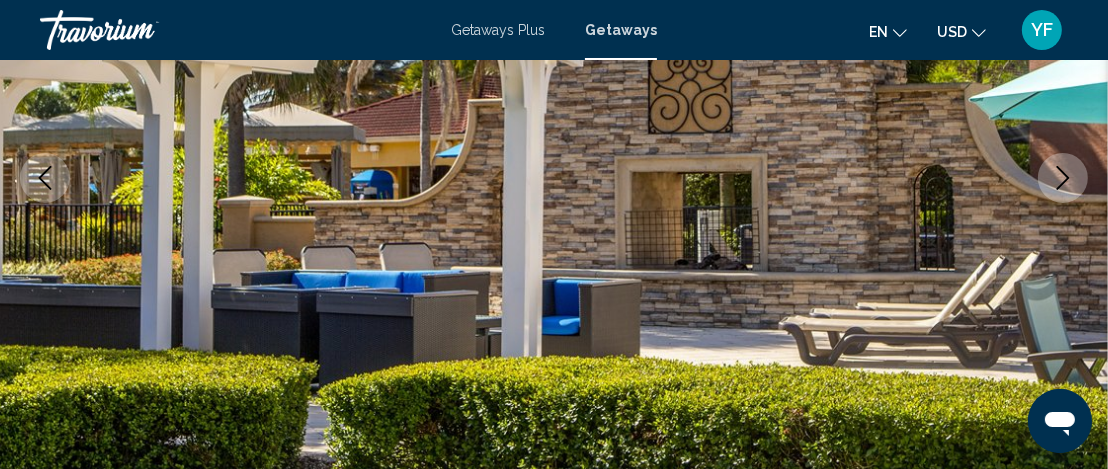 scroll, scrollTop: 356, scrollLeft: 0, axis: vertical 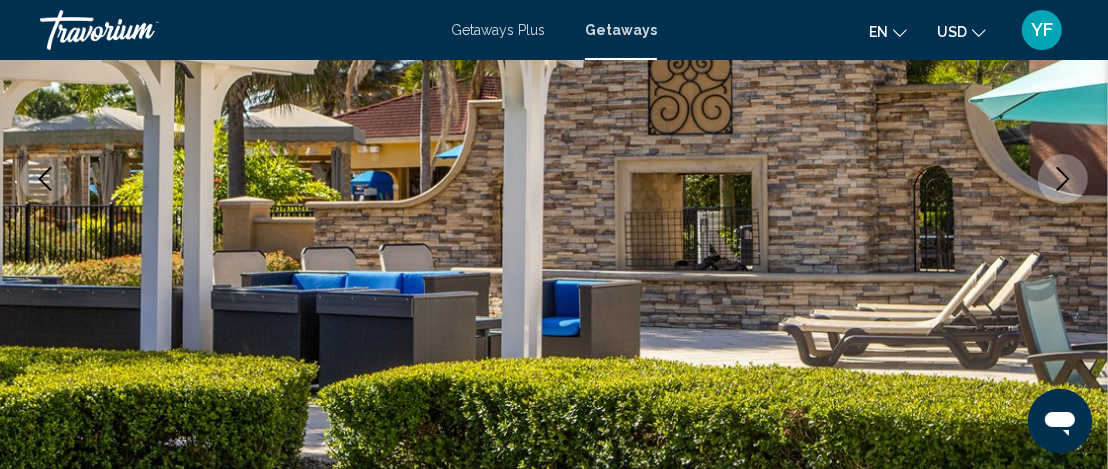 click 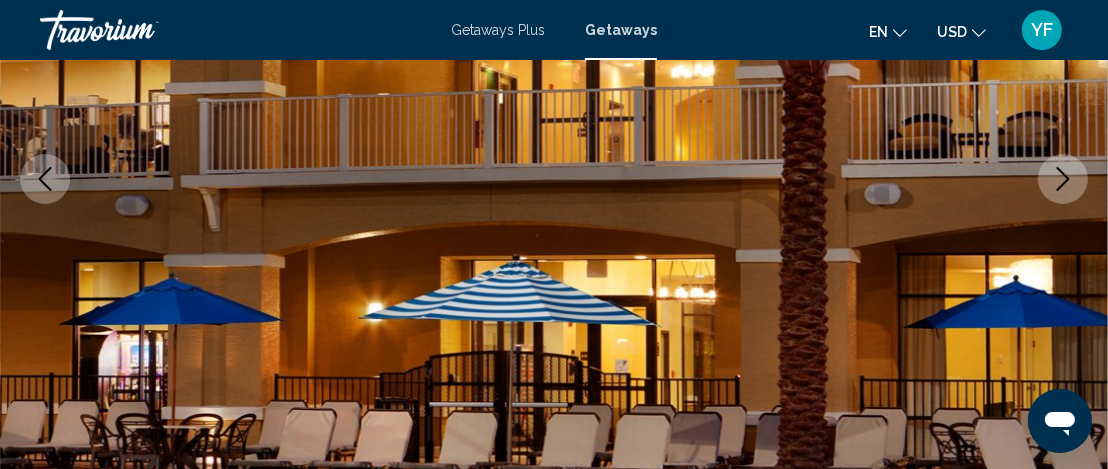 click 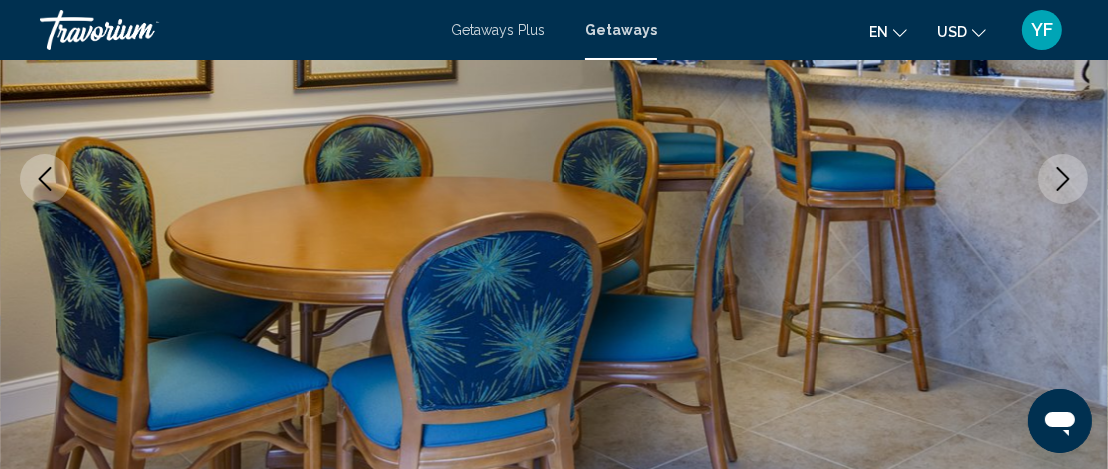click 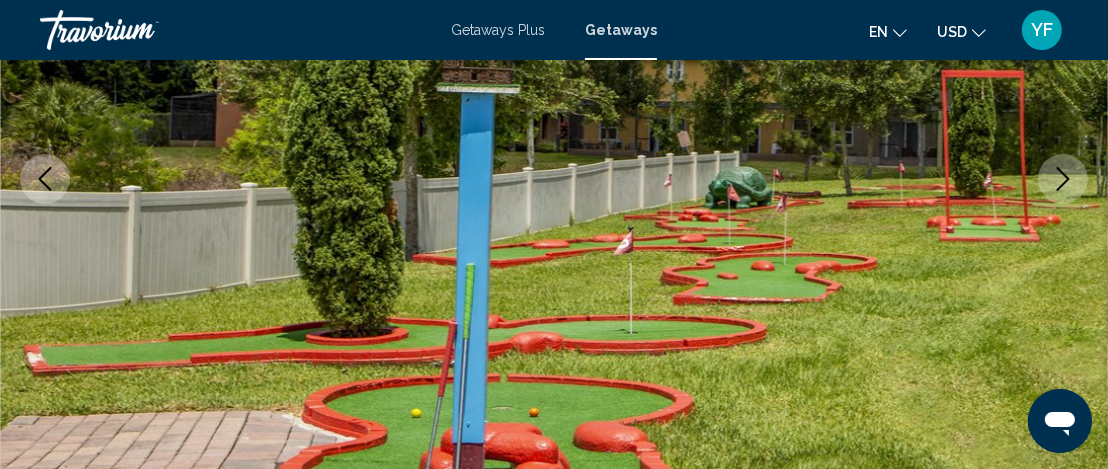 click 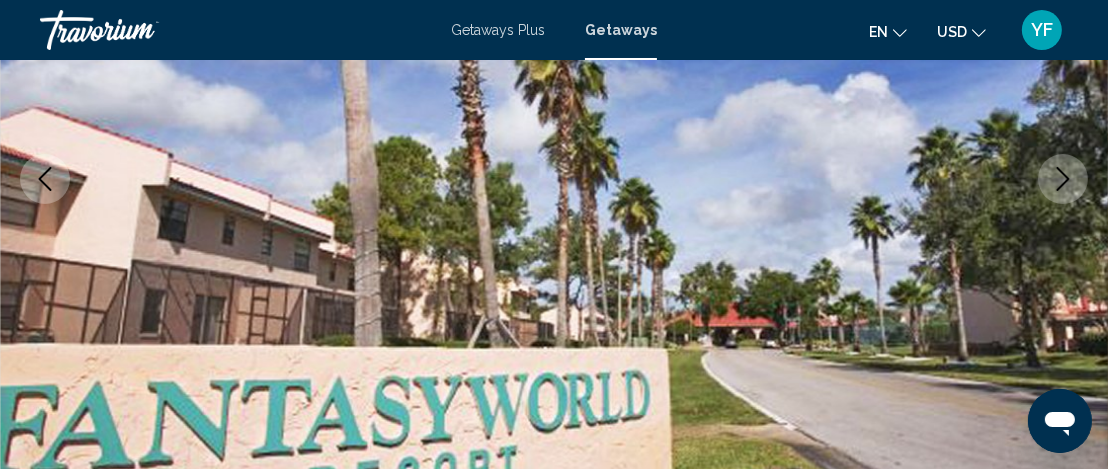 click 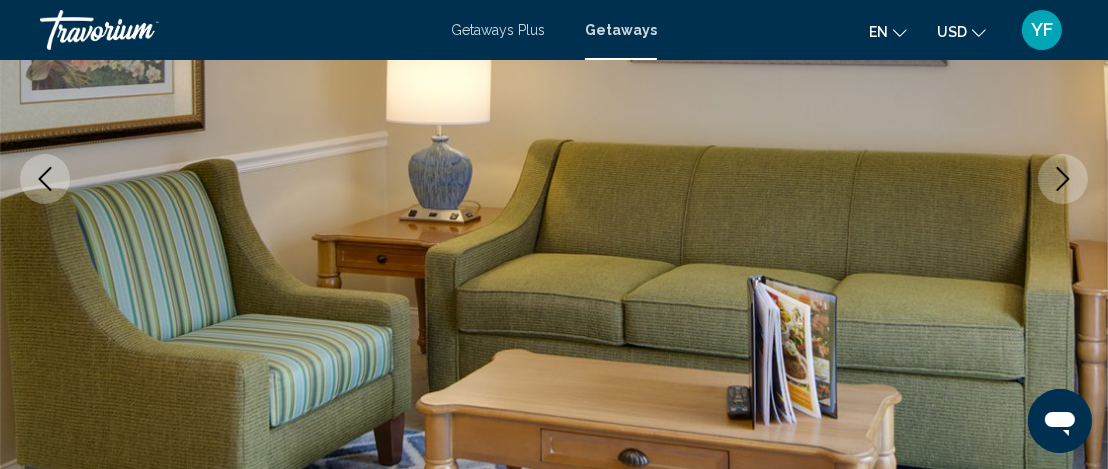 click 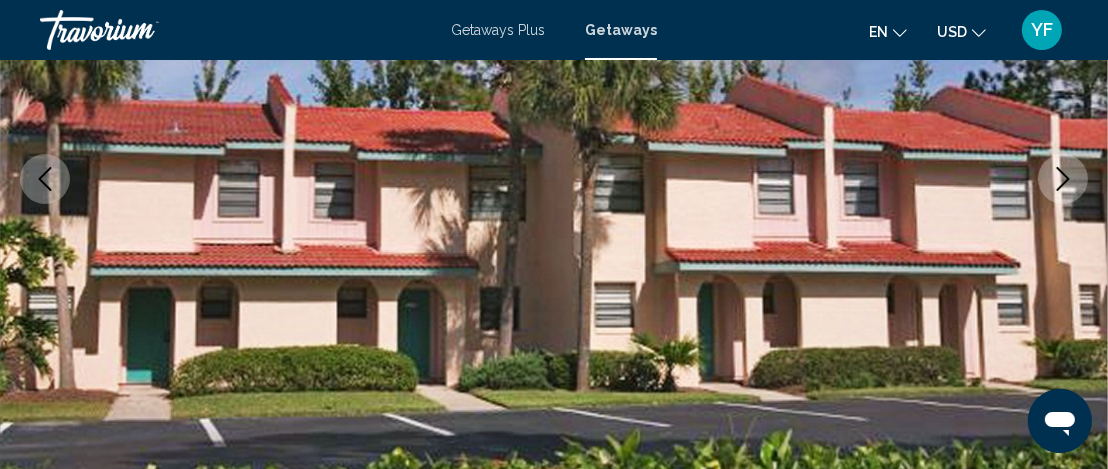 click 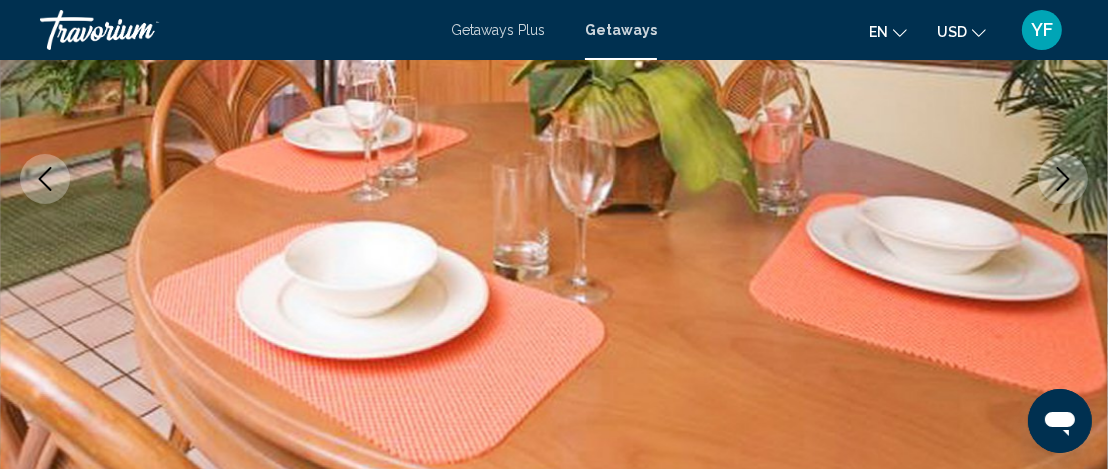 click 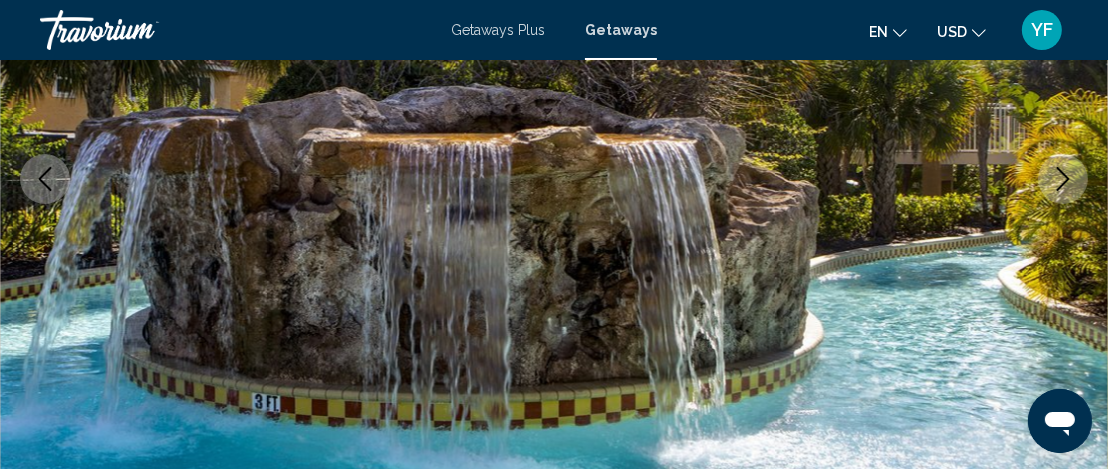 click 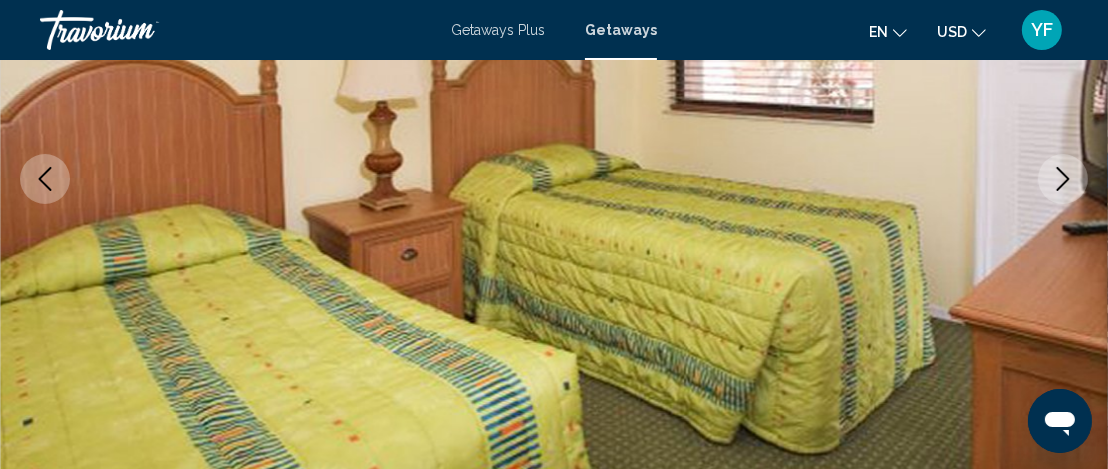 click 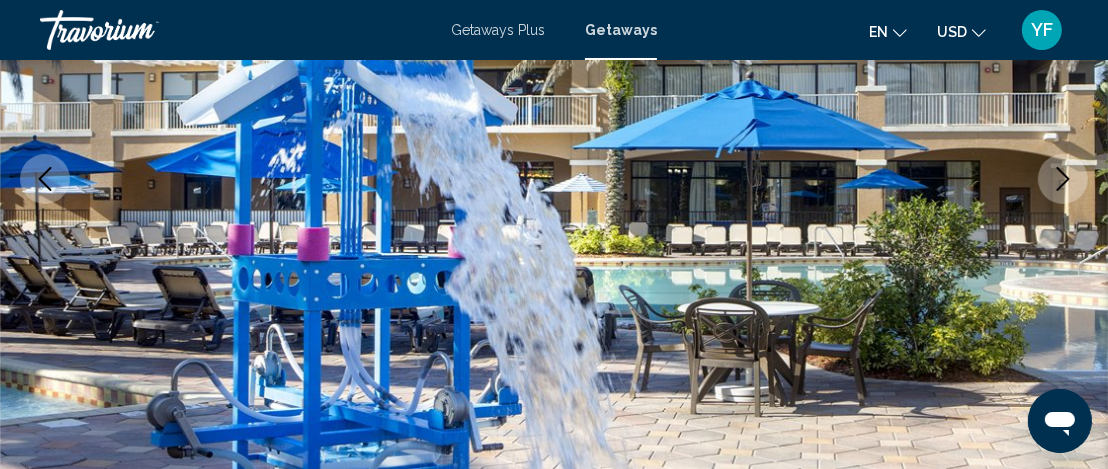 click 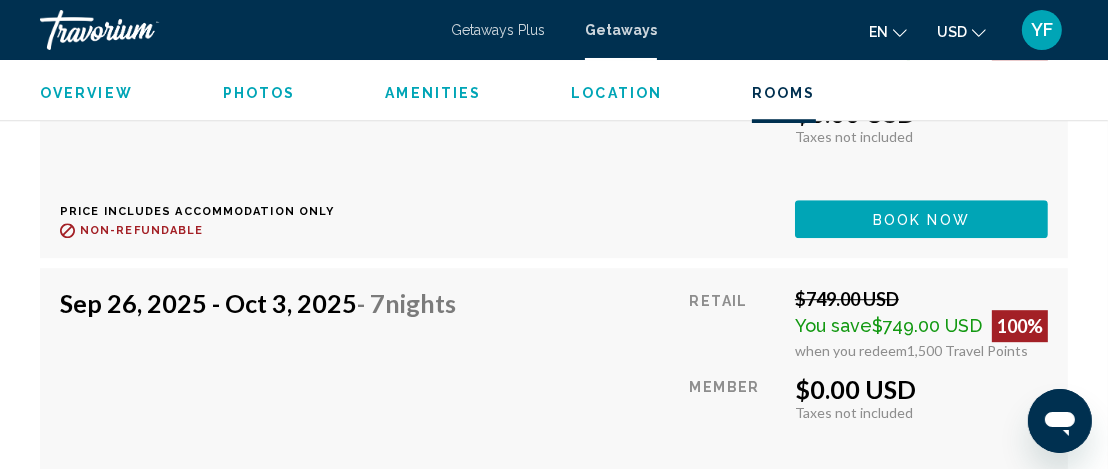 scroll, scrollTop: 4539, scrollLeft: 0, axis: vertical 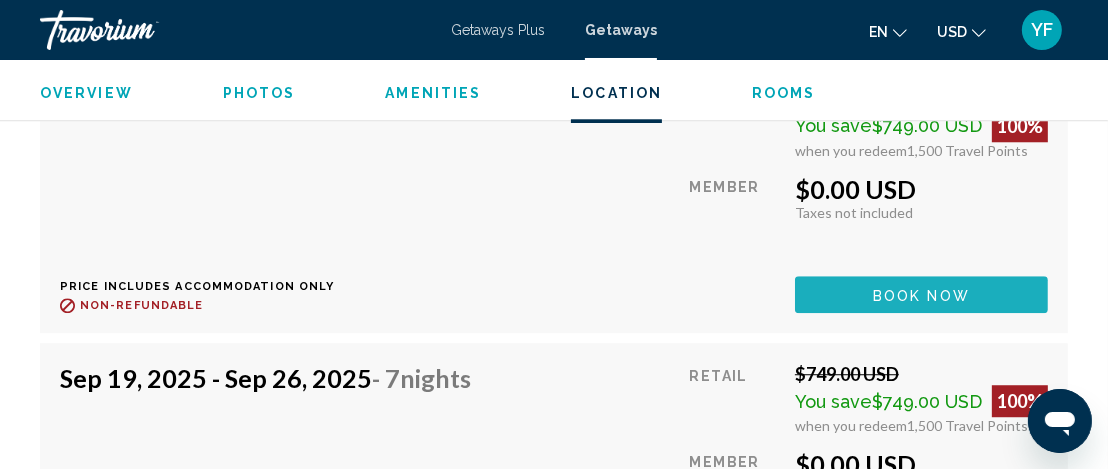 click on "Book now" at bounding box center [921, 294] 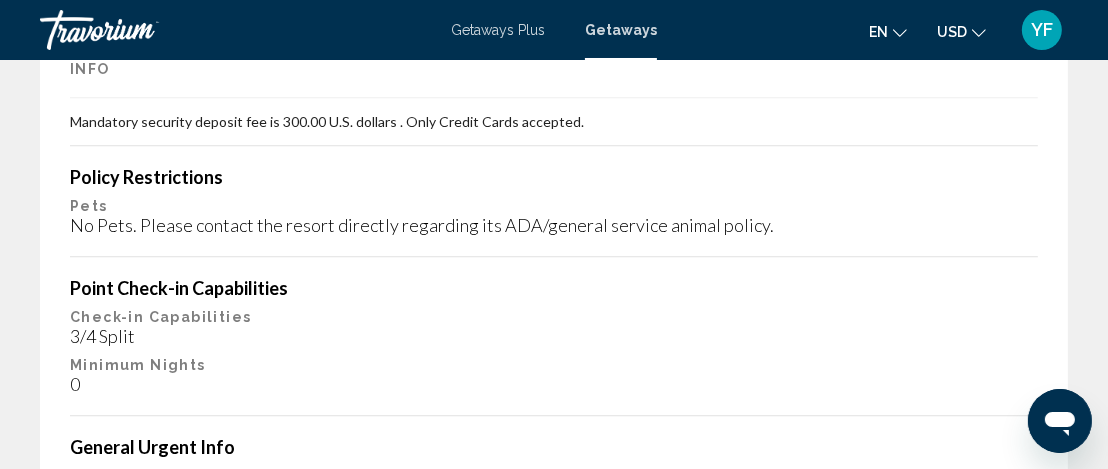 scroll, scrollTop: 3857, scrollLeft: 0, axis: vertical 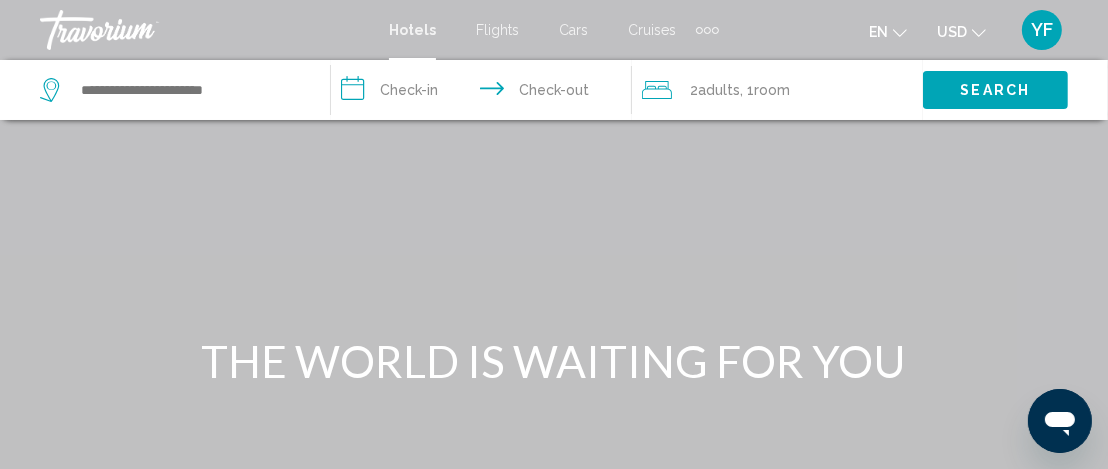 click at bounding box center (707, 30) 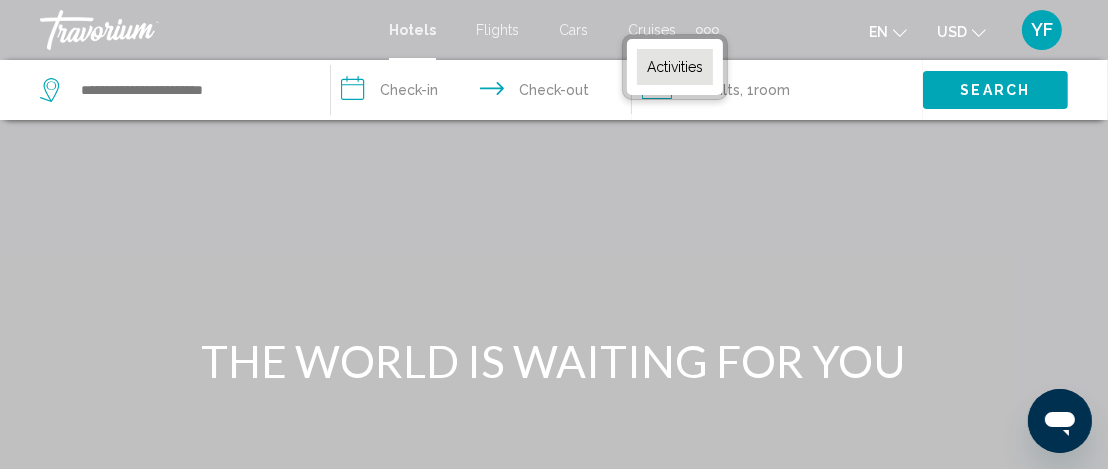 click on "Activities" at bounding box center (675, 67) 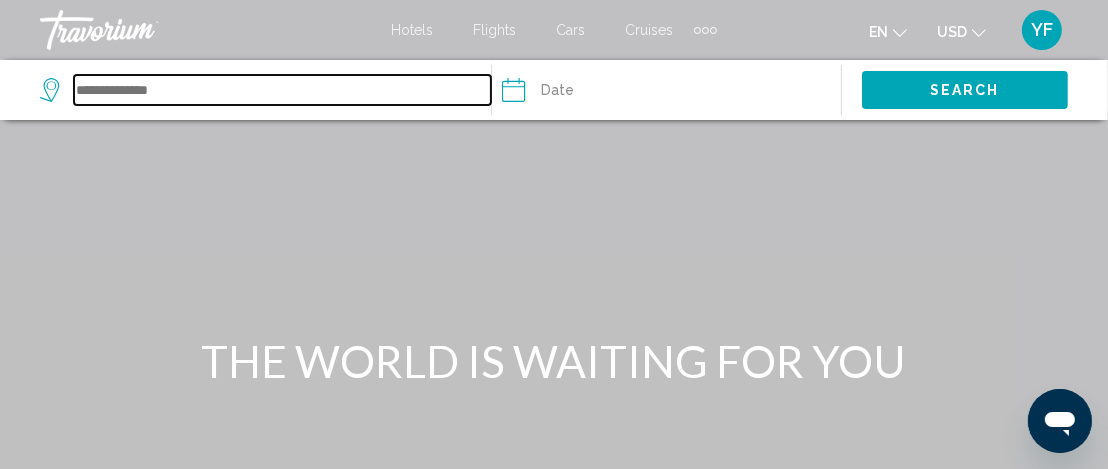 click at bounding box center [282, 90] 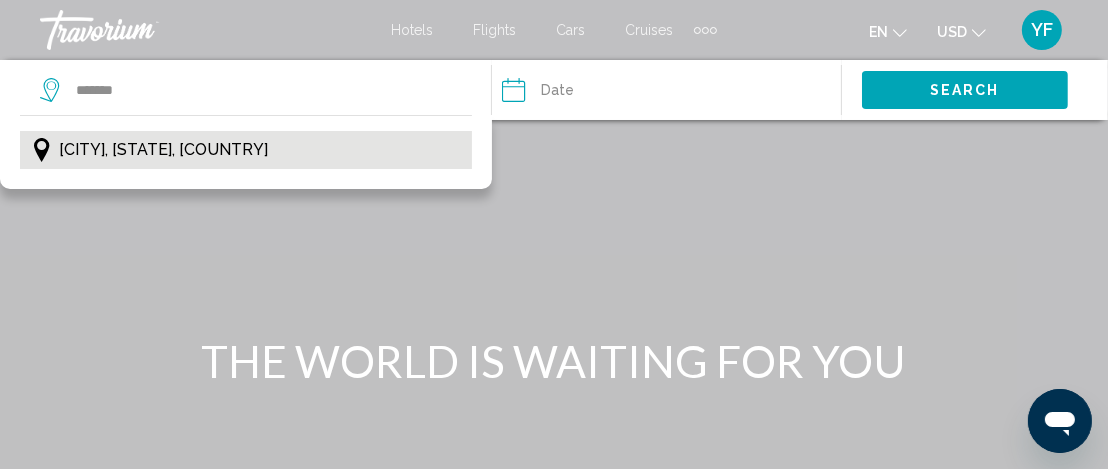 click on "[CITY], [STATE], [COUNTRY]" at bounding box center [163, 150] 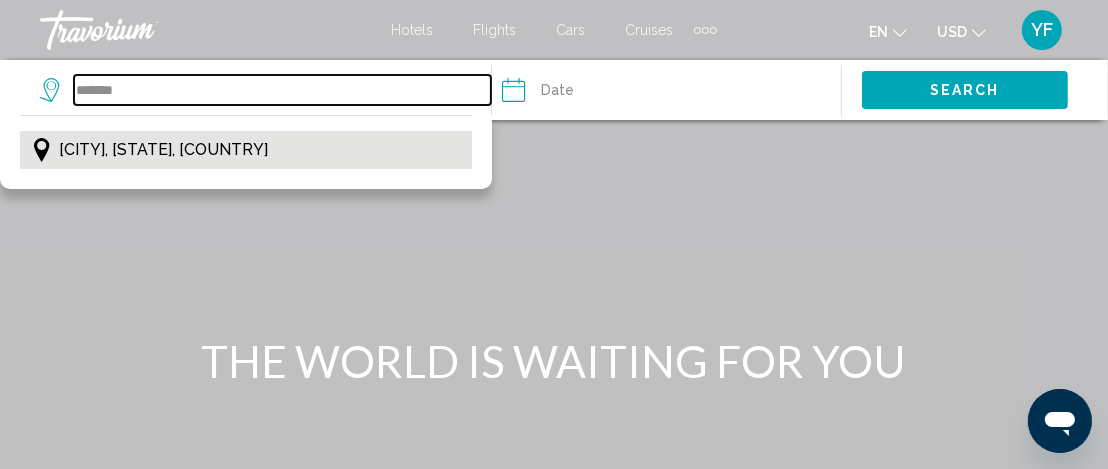 type on "**********" 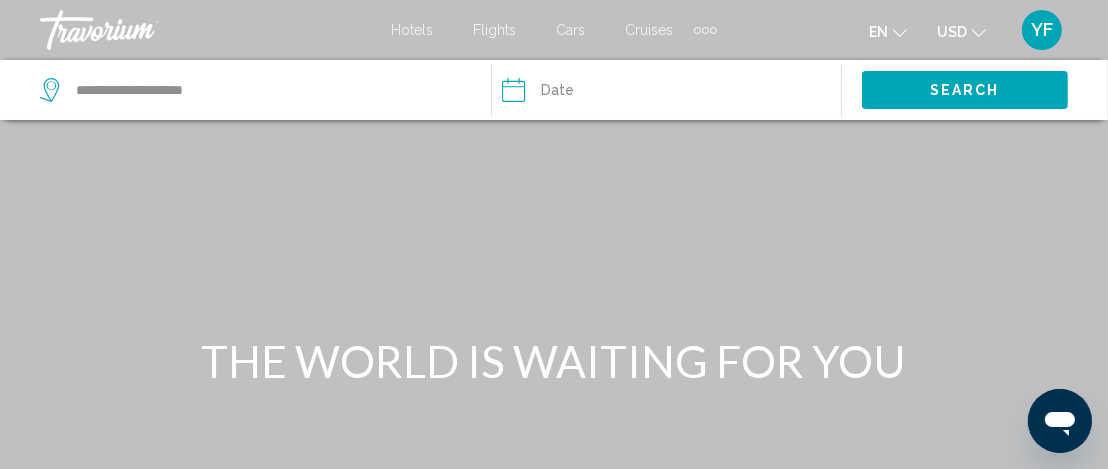 click at bounding box center [585, 93] 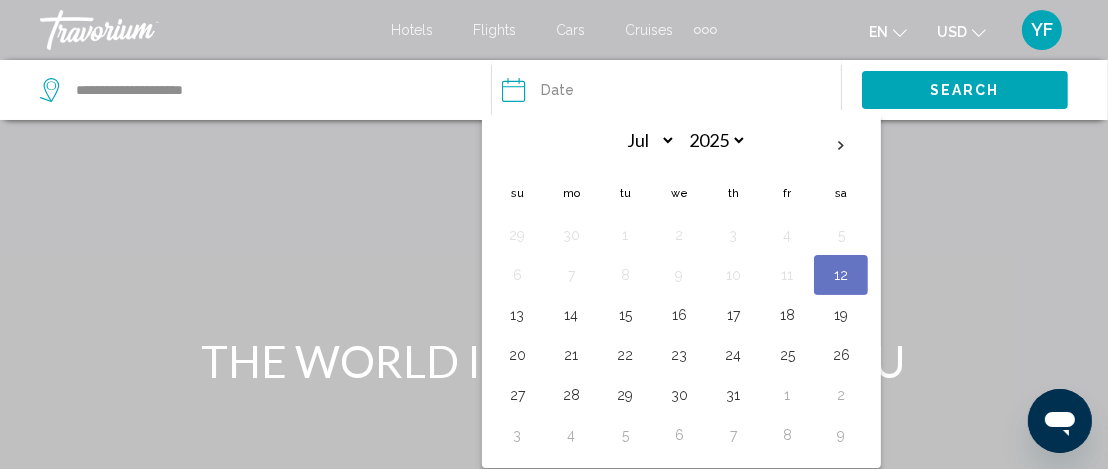 type 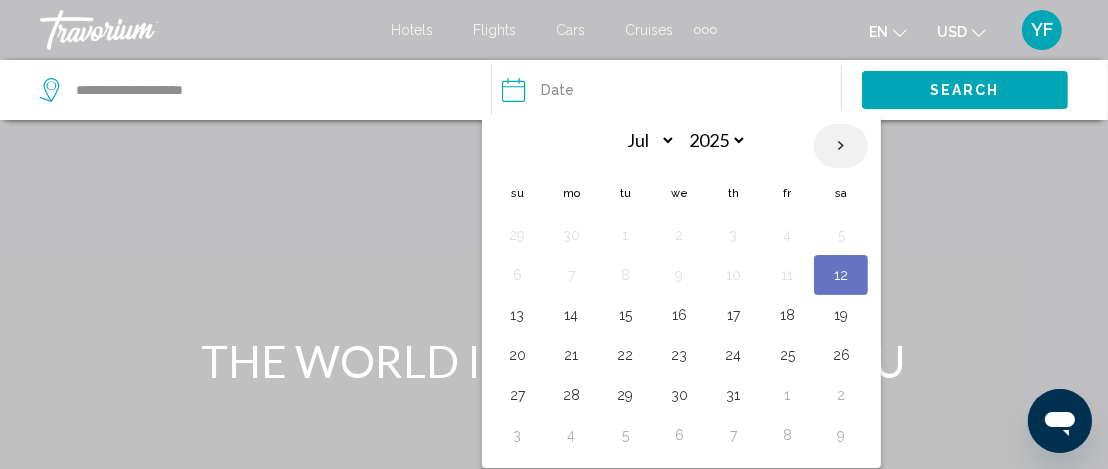 drag, startPoint x: 846, startPoint y: 133, endPoint x: 842, endPoint y: 146, distance: 13.601471 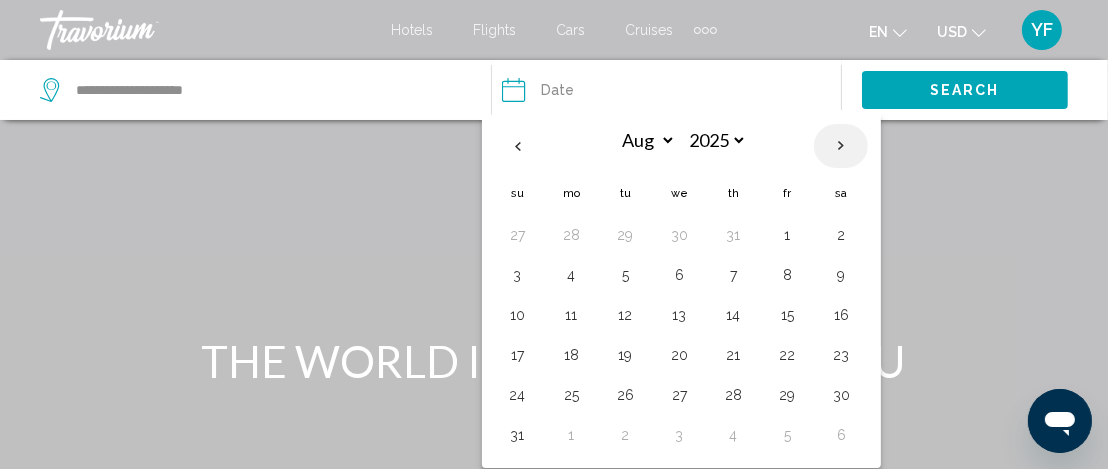 click at bounding box center (841, 146) 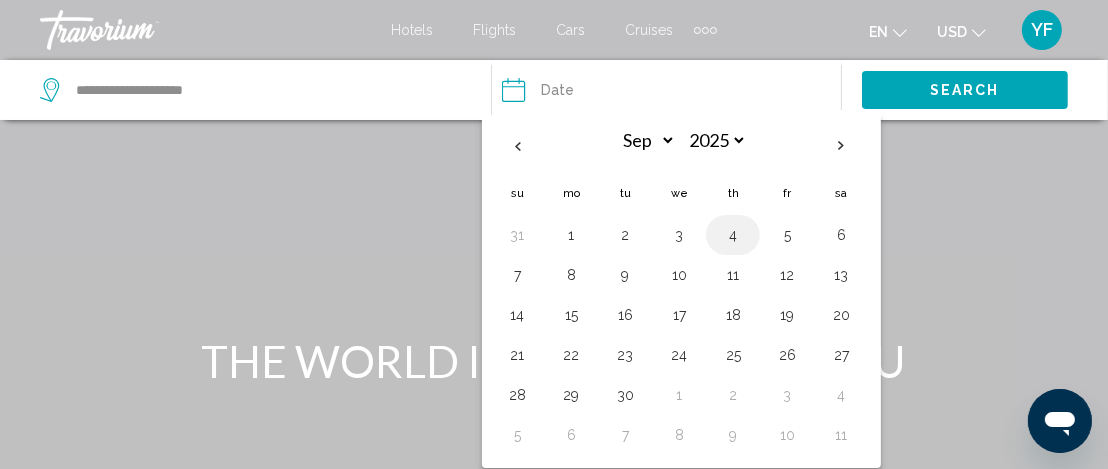 click on "4" at bounding box center [733, 235] 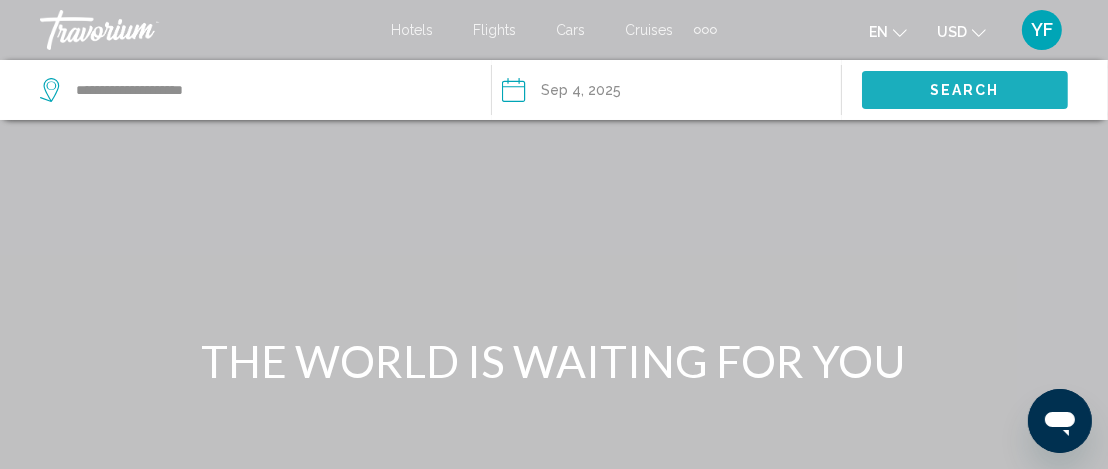 click on "Search" at bounding box center (965, 89) 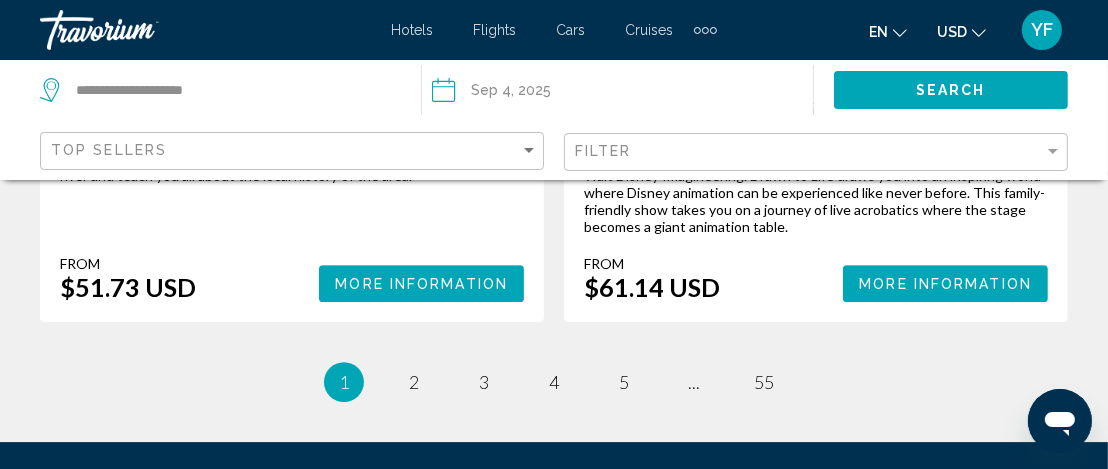 scroll, scrollTop: 4811, scrollLeft: 0, axis: vertical 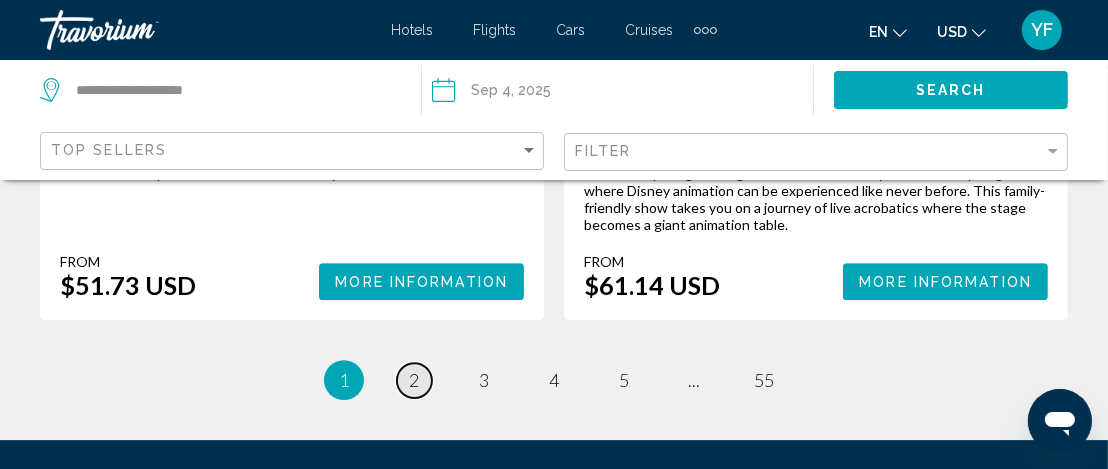 click on "page  2" at bounding box center [414, 380] 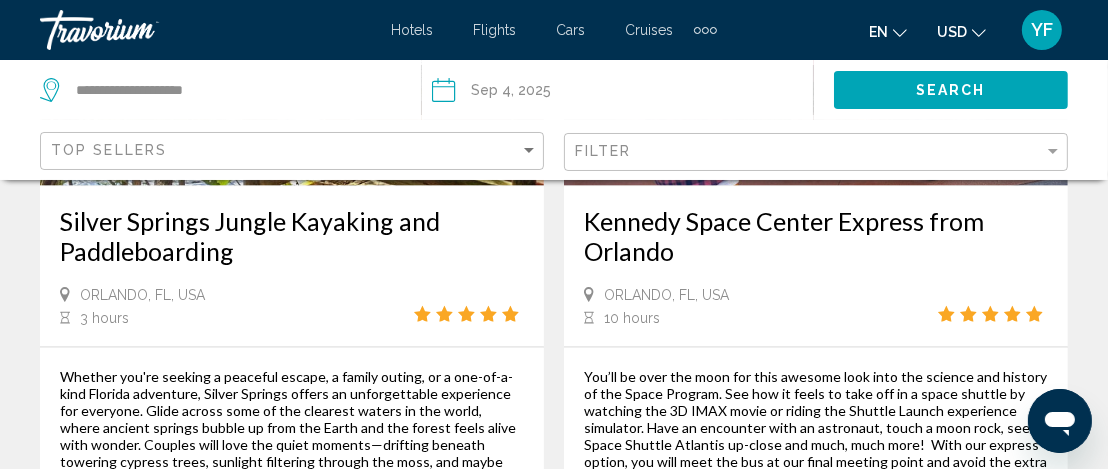 scroll, scrollTop: 2147, scrollLeft: 0, axis: vertical 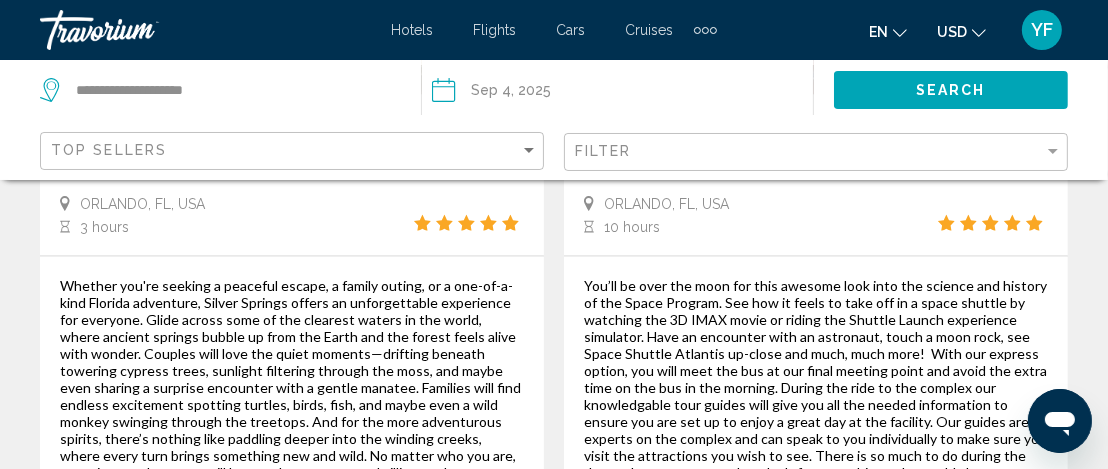 drag, startPoint x: 785, startPoint y: 218, endPoint x: 874, endPoint y: 289, distance: 113.85078 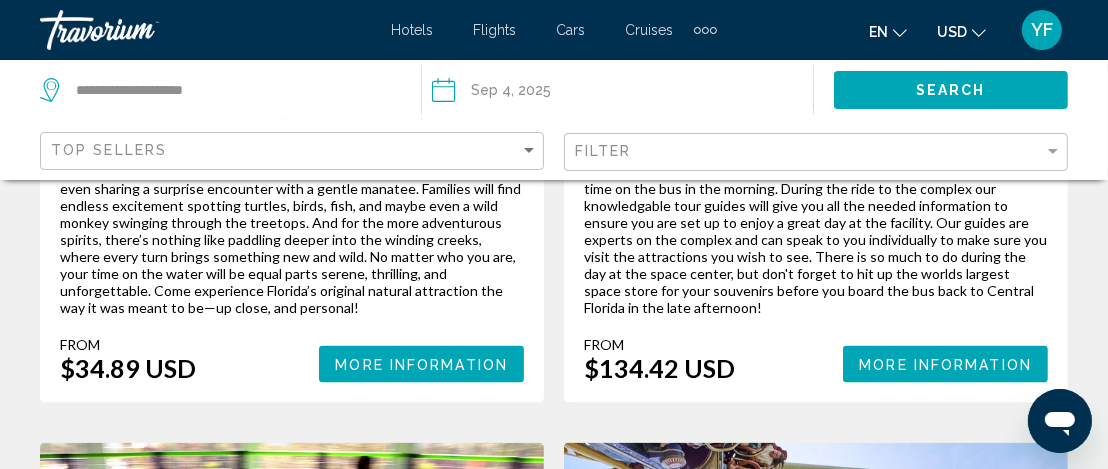 scroll, scrollTop: 2465, scrollLeft: 0, axis: vertical 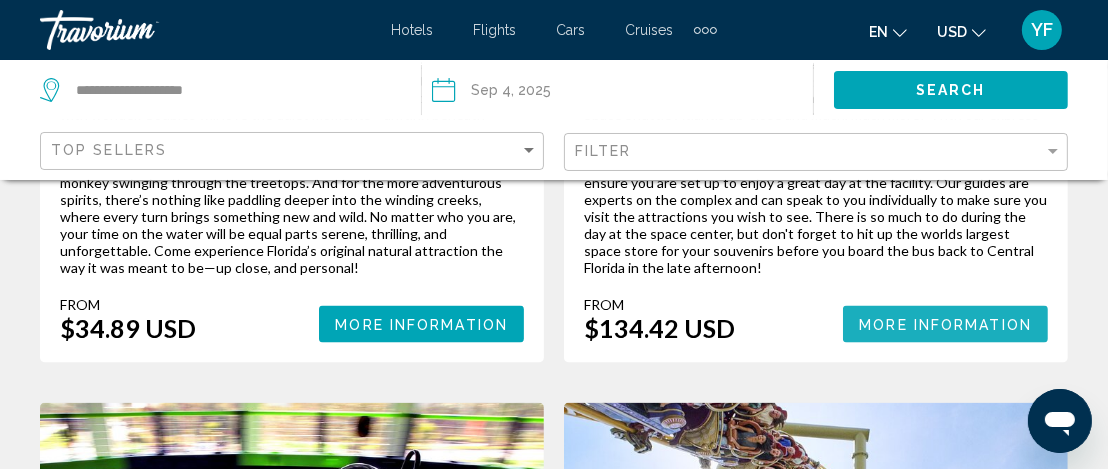 click on "More Information" at bounding box center [945, 325] 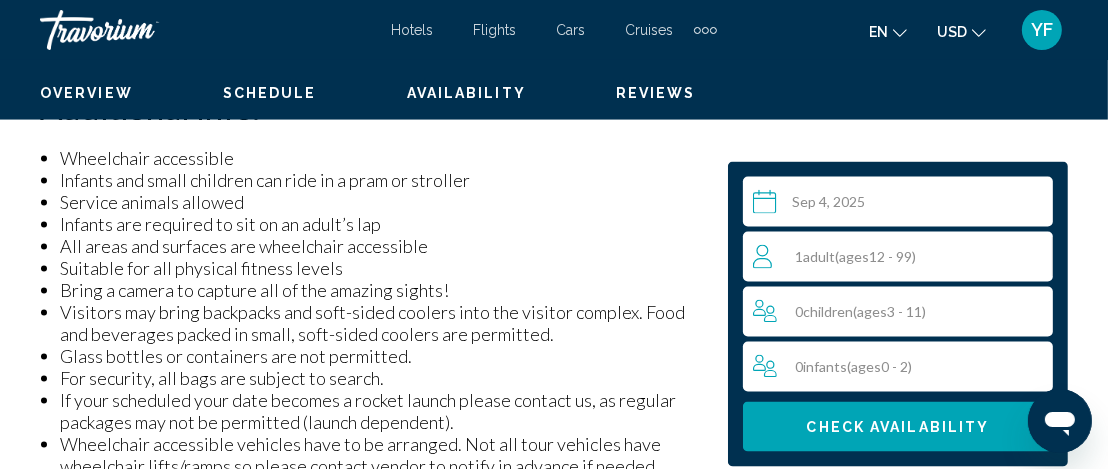 scroll, scrollTop: 300, scrollLeft: 0, axis: vertical 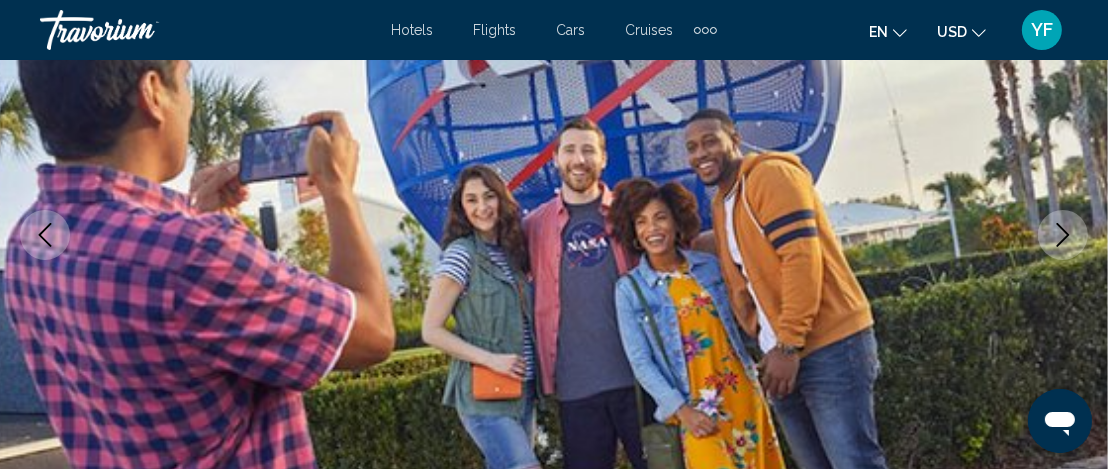 type 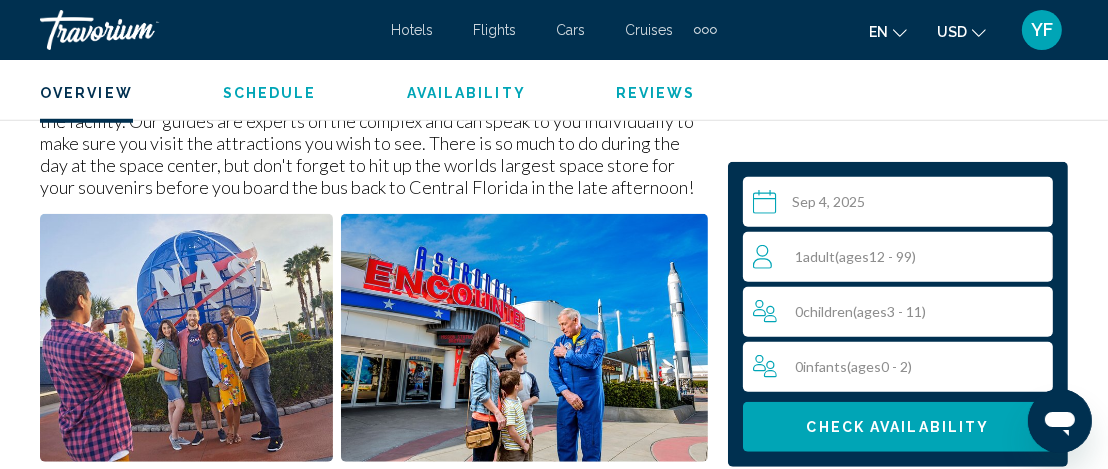 scroll, scrollTop: 1254, scrollLeft: 0, axis: vertical 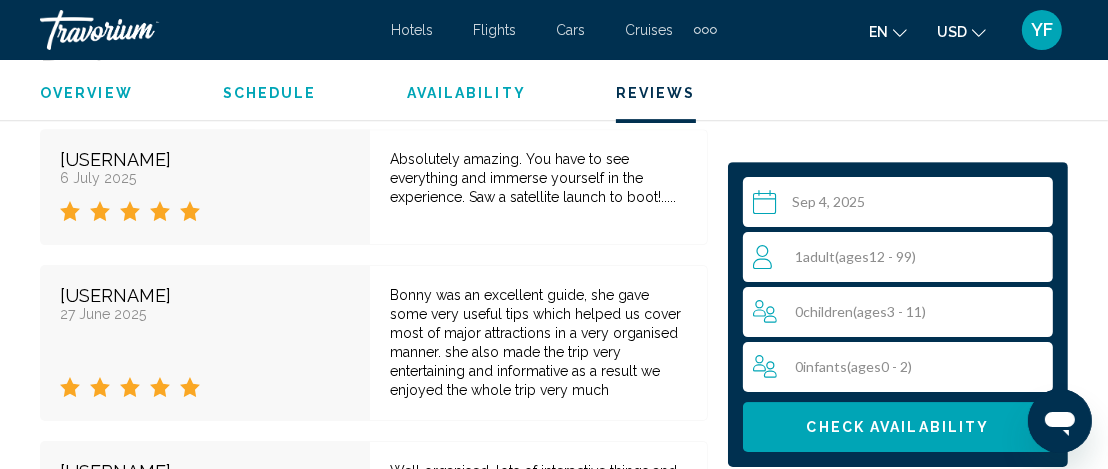 click 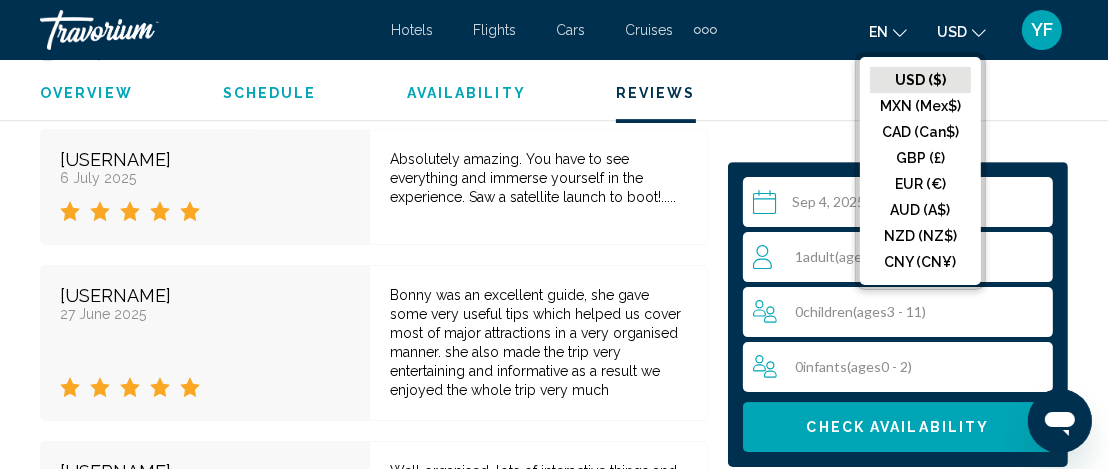 click on "en
English Español Français Italiano Português русский USD
USD ($) MXN (Mex$) CAD (Can$) GBP (£) EUR (€) AUD (A$) NZD (NZ$) CNY (CN¥) YF Login" at bounding box center (903, 30) 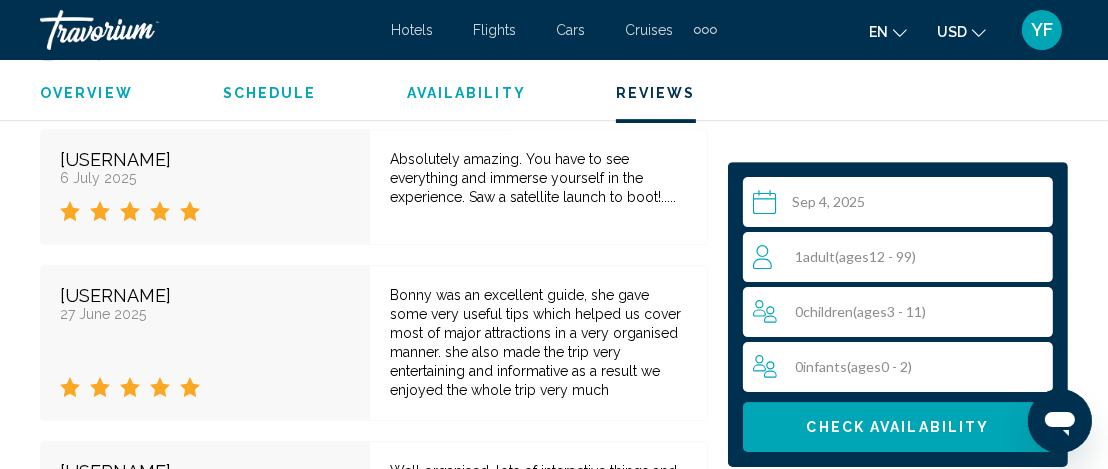 click 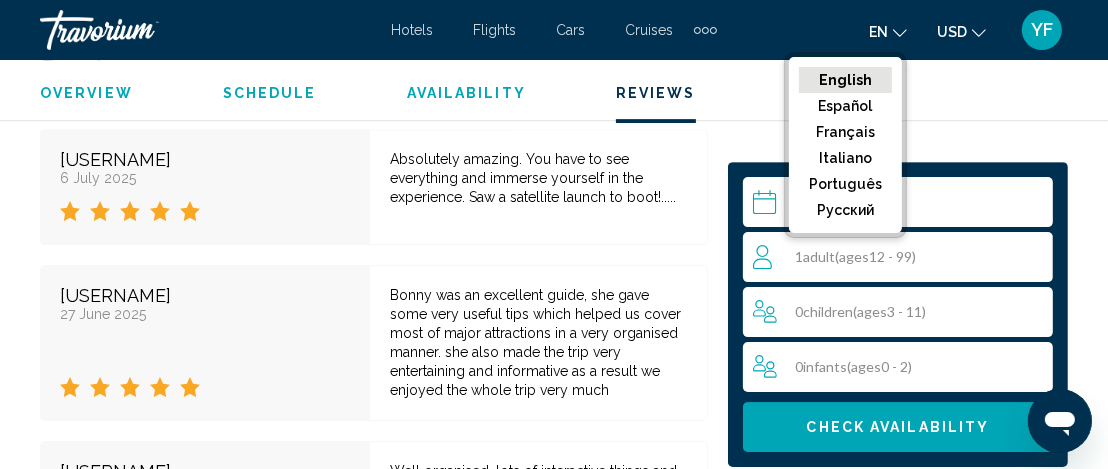 click 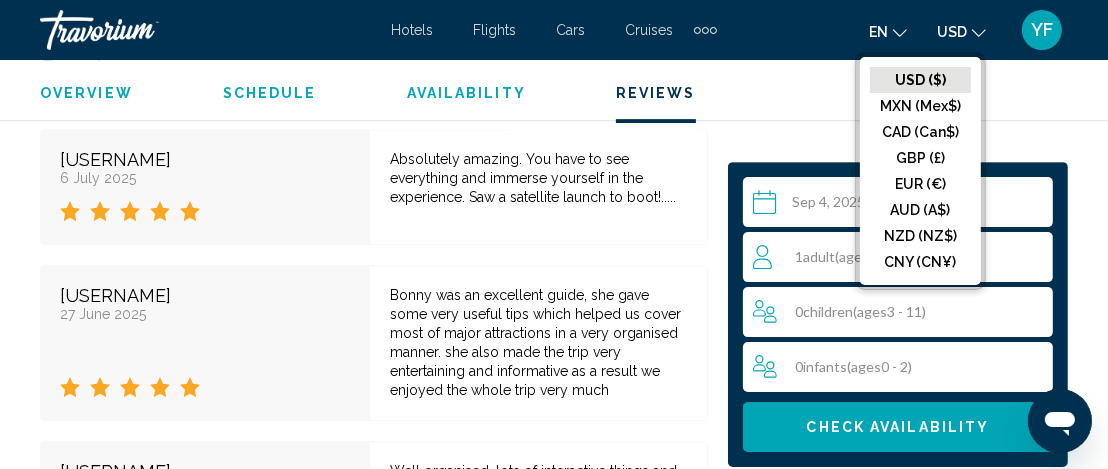 click on "YF" at bounding box center (1042, 30) 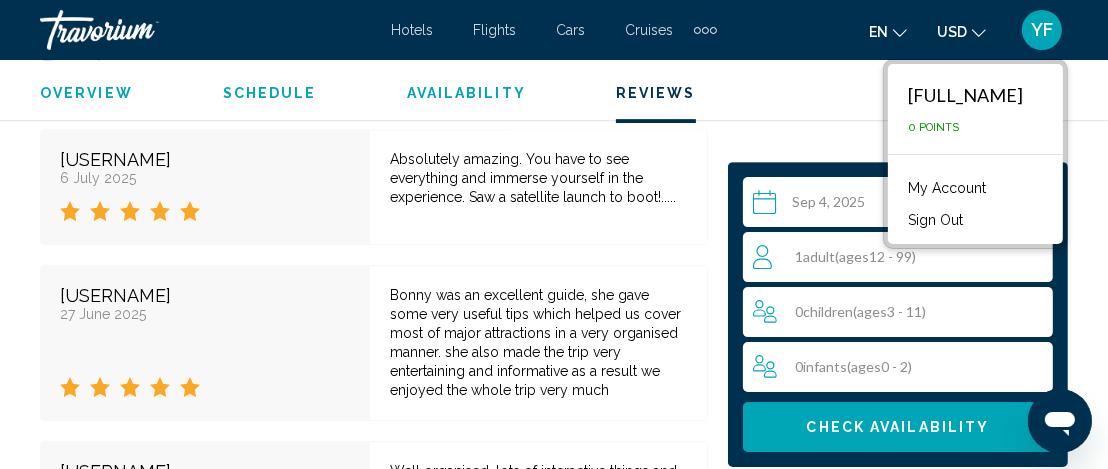 click on "Select a date Sep 4, 2025  Jul  *** *** *** *** *** *** *** *** *** *** *** ***   2025  **** **** **** **** **** **** **** **** **** **** **** **** **** **** **** **** **** **** **** **** **** **** **** **** **** **** **** **** **** **** **** **** **** **** **** **** **** **** **** **** **** **** **** **** **** **** **** **** **** **** **** **** **** **** **** **** Su Mo Tu We Th Fr Sa 29 30 1 2 3 4 5 6 7 8 9 10 11 12 13 14 15 16 17 18 19 20 21 22 23 24 25 26 27 28 29 30 31 1 2 3 4 5 6 7 8 9 * * * * * * * * * ** ** ** ** ** ** ** ** ** ** ** ** ** ** ** ** ** ** ** ** ** ** ** ** ** ** ** ** ** ** ** ** ** ** ** ** ** ** ** ** ** ** ** ** ** ** ** ** ** ** ** ** ** ** ** **
1  Adult Adults  ( ages  12 - 99)
0  Child Children  ( ages  3 - 11)
0  Infant Infants  ( ages  0 - 2) 1 2" at bounding box center [554, -647] 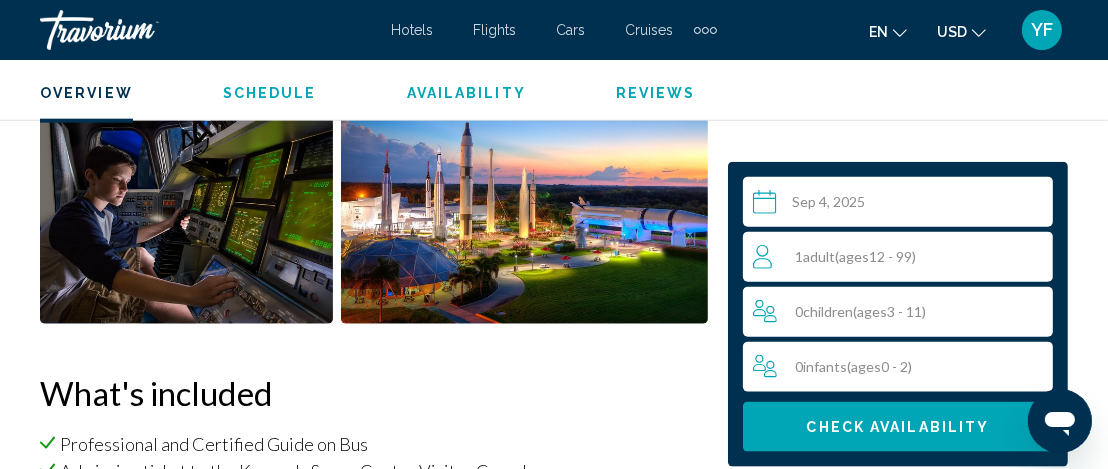 scroll, scrollTop: 1826, scrollLeft: 0, axis: vertical 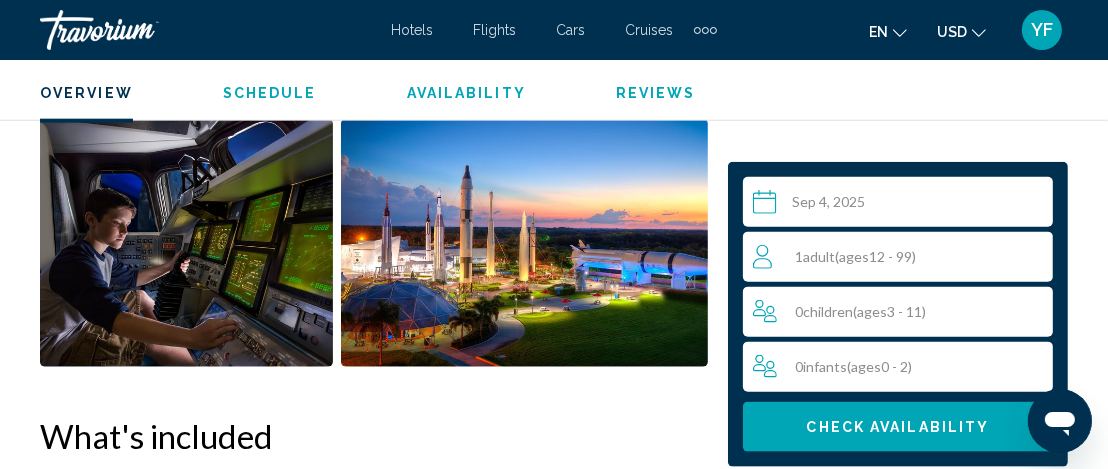 click on "Cars" at bounding box center (571, 30) 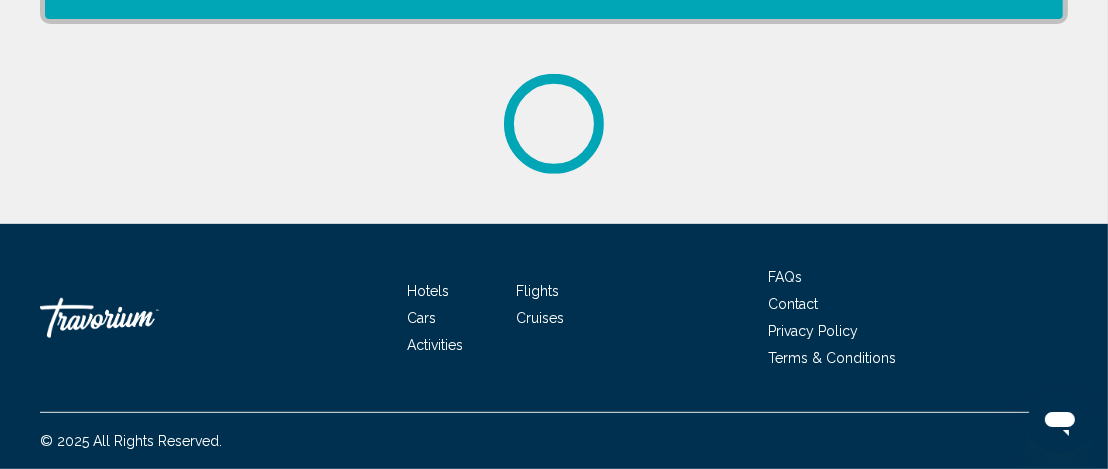 scroll, scrollTop: 0, scrollLeft: 0, axis: both 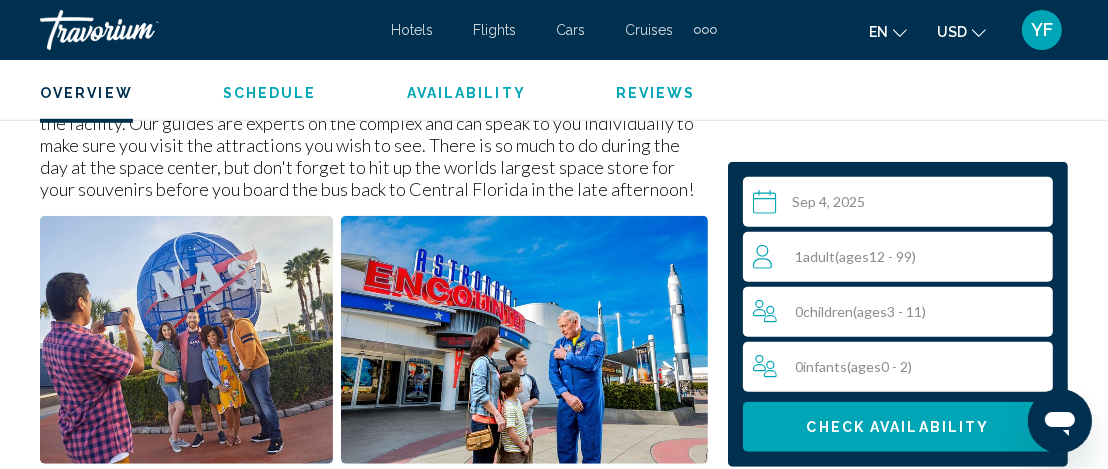 click on "Cars" at bounding box center (571, 30) 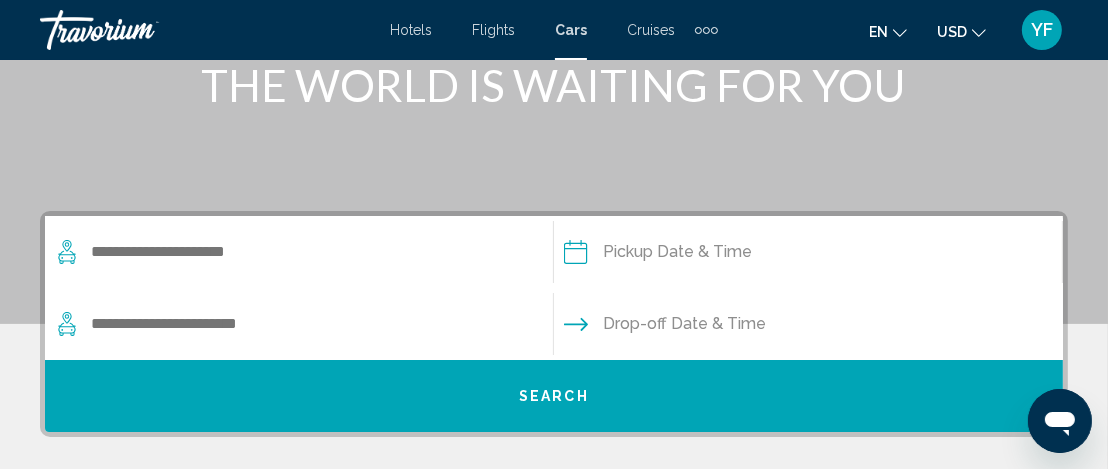 scroll, scrollTop: 278, scrollLeft: 0, axis: vertical 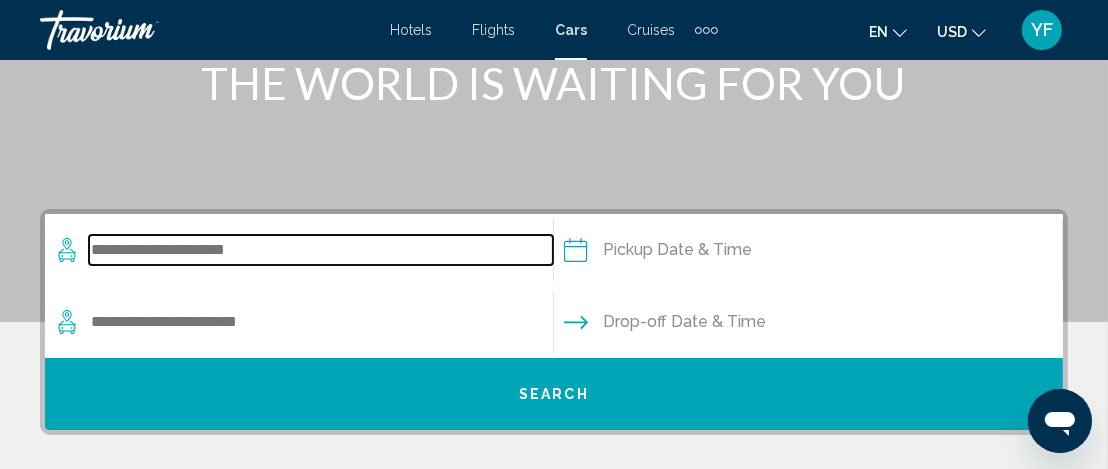 click at bounding box center [321, 250] 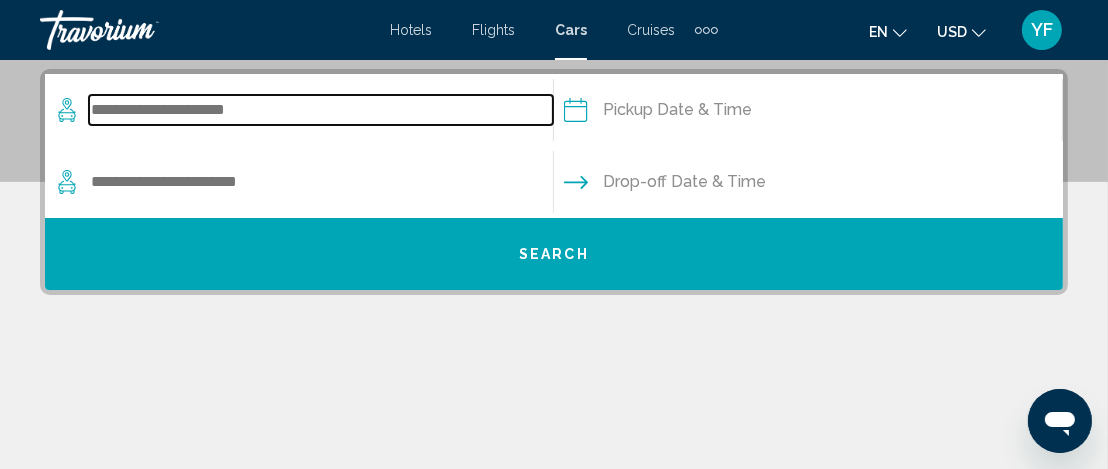 scroll, scrollTop: 421, scrollLeft: 0, axis: vertical 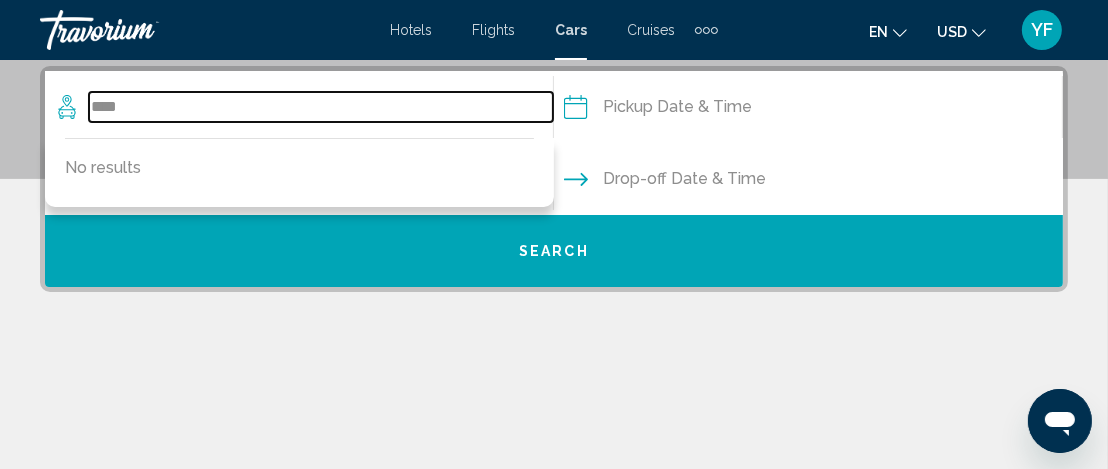 drag, startPoint x: 116, startPoint y: 107, endPoint x: 139, endPoint y: 104, distance: 23.194826 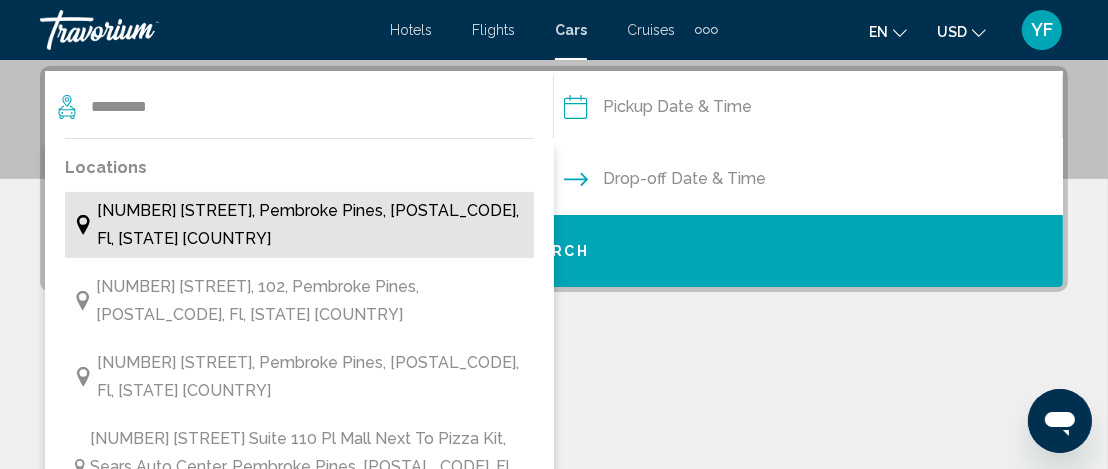 click on "[NUMBER] [STREET], Pembroke Pines, [POSTAL_CODE], Fl, [STATE] [COUNTRY]" at bounding box center (310, 225) 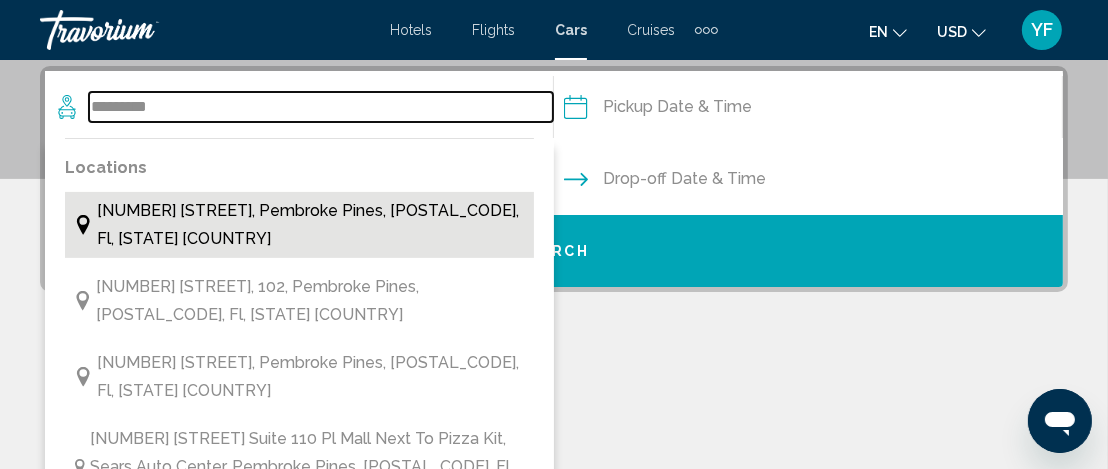 type on "**********" 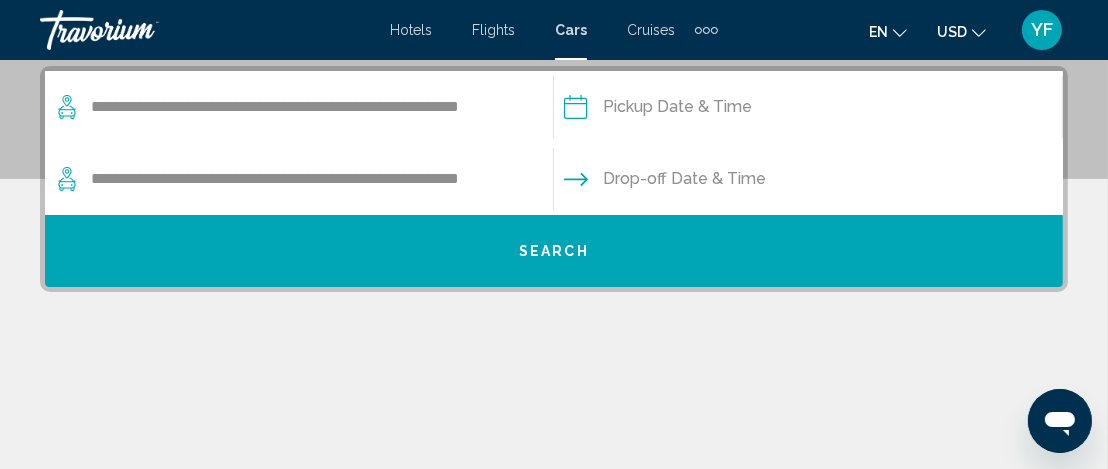 click at bounding box center (807, 110) 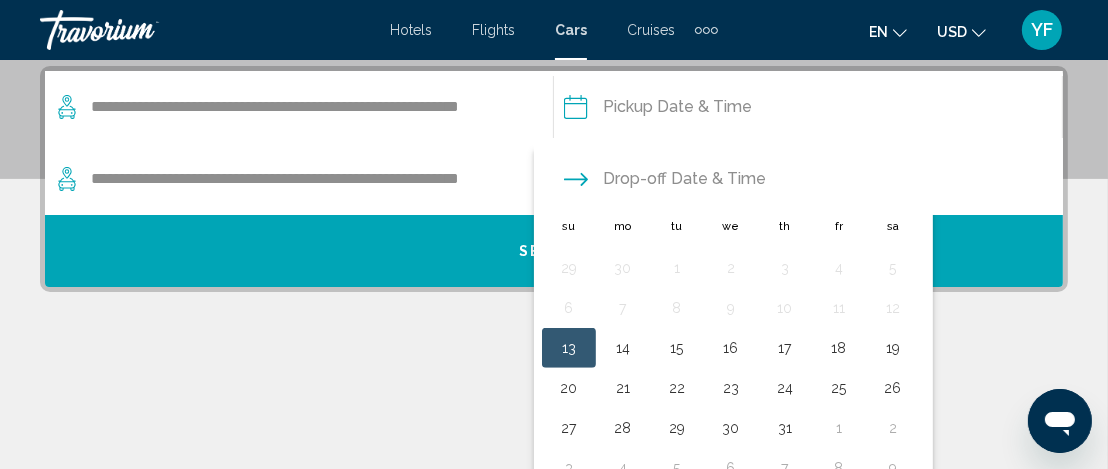 click 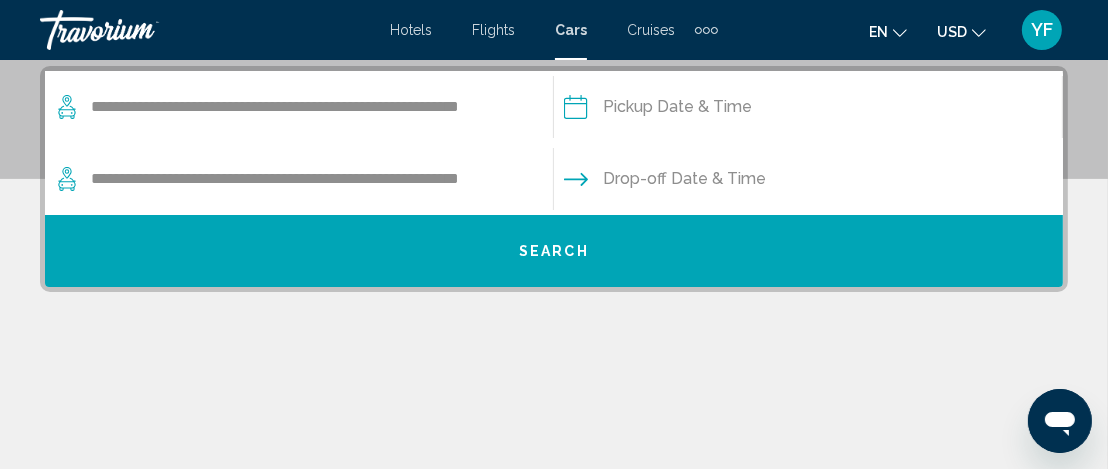 click 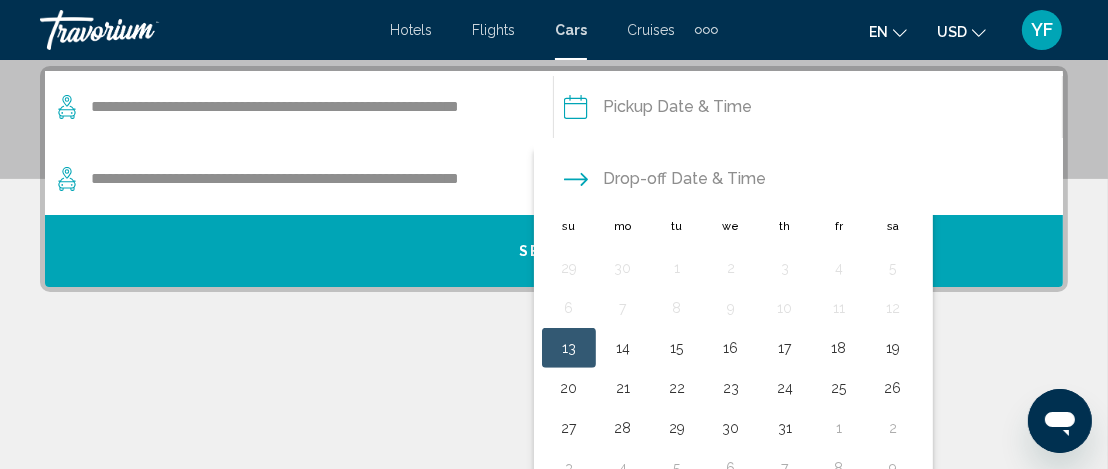 click at bounding box center [807, 110] 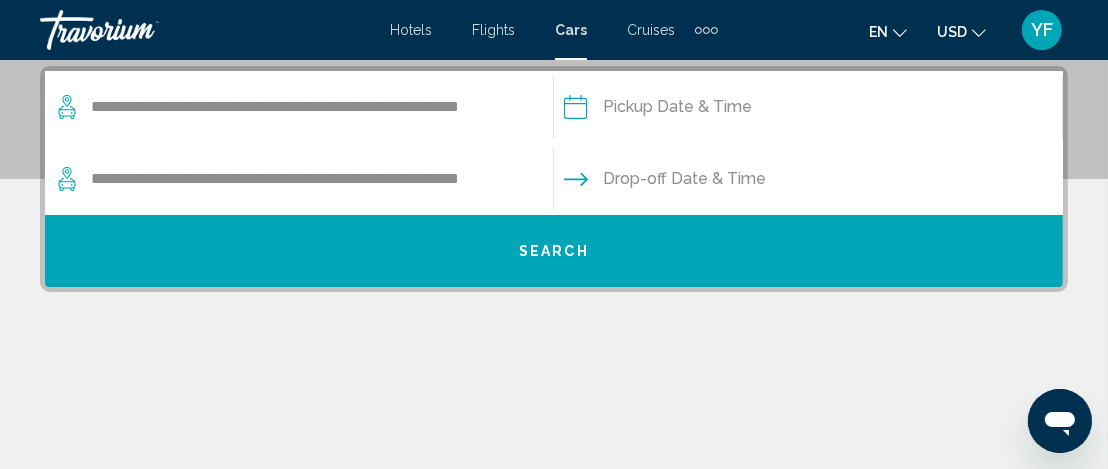 click at bounding box center [807, 110] 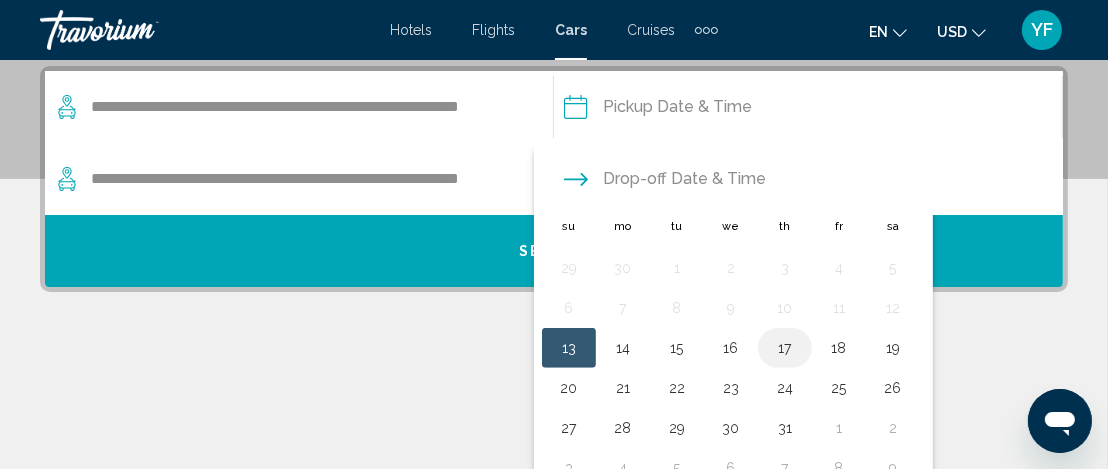 click on "17" at bounding box center (785, 348) 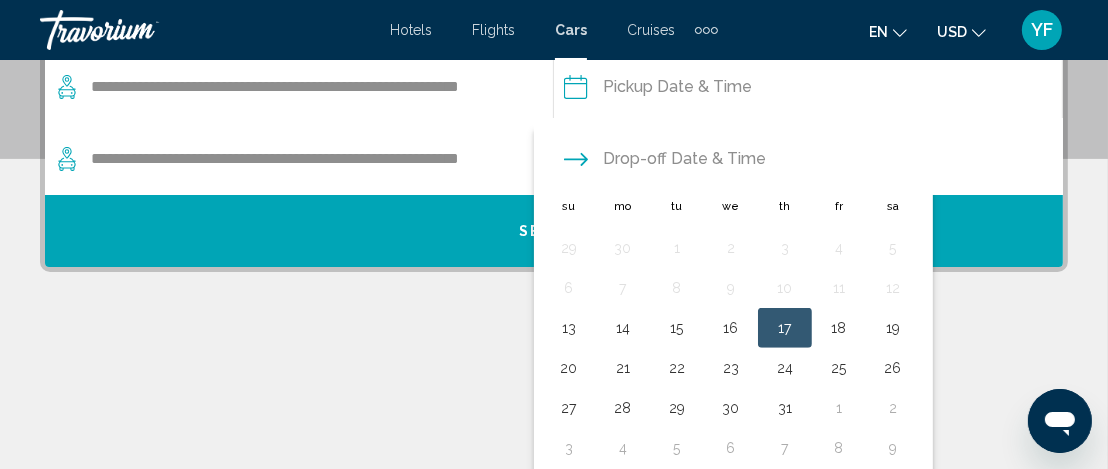 scroll, scrollTop: 436, scrollLeft: 0, axis: vertical 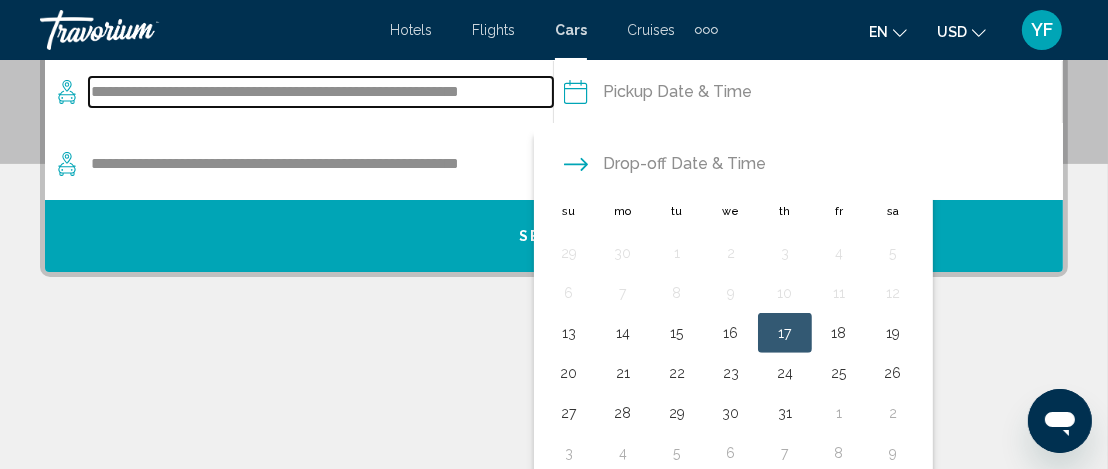 click on "**********" at bounding box center [321, 92] 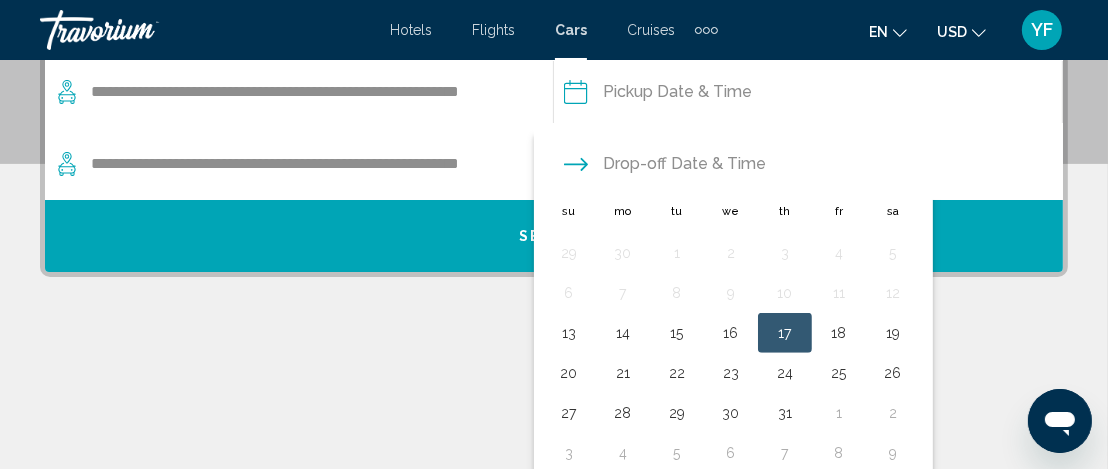 scroll, scrollTop: 421, scrollLeft: 0, axis: vertical 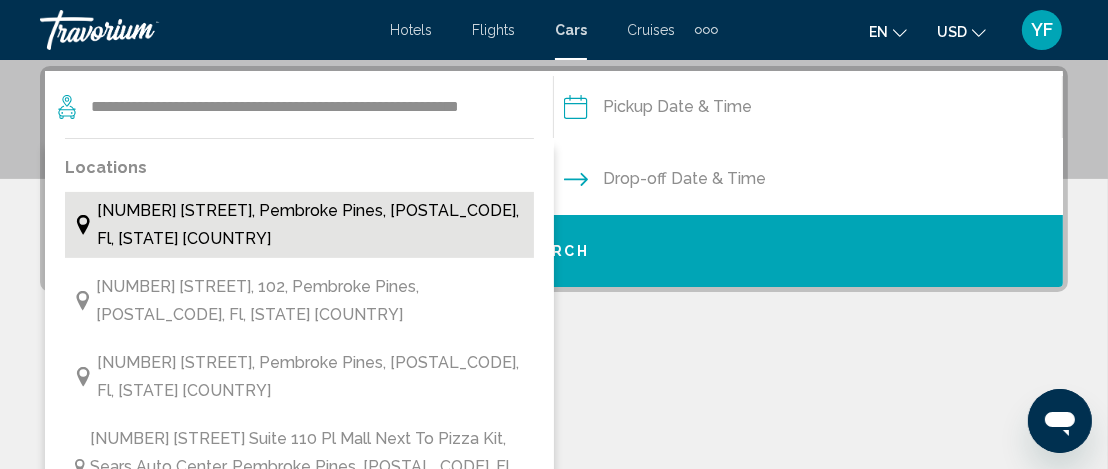 click on "[NUMBER] [STREET], Pembroke Pines, [POSTAL_CODE], Fl, [STATE] [COUNTRY]" at bounding box center [310, 225] 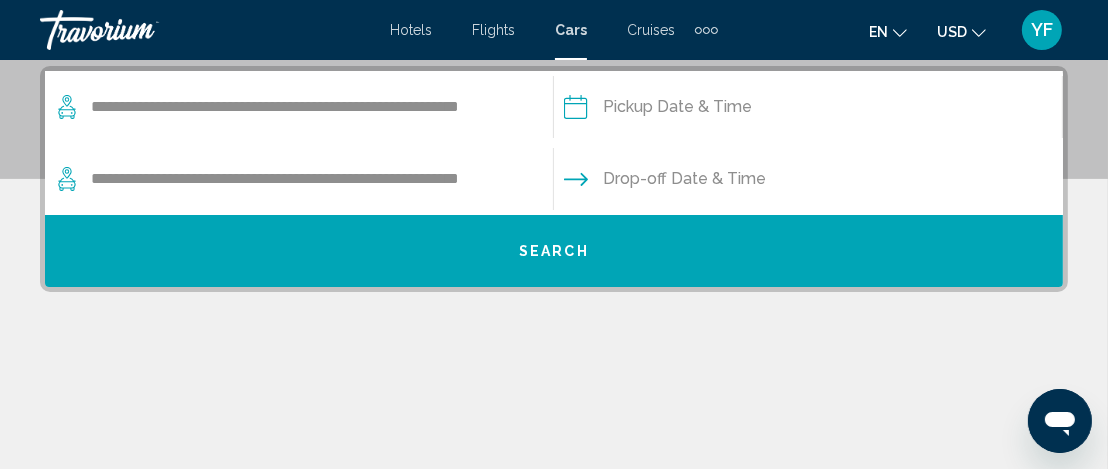click at bounding box center [807, 110] 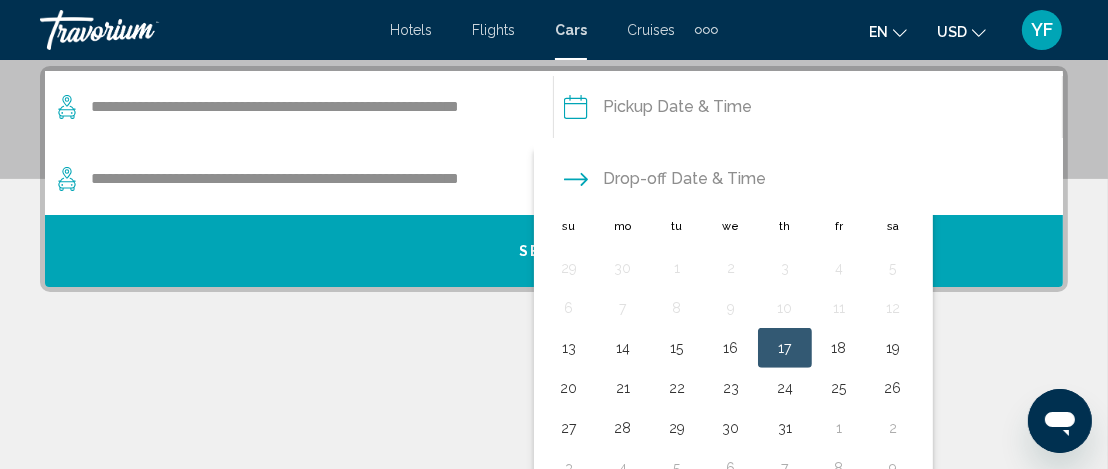 click at bounding box center [807, 110] 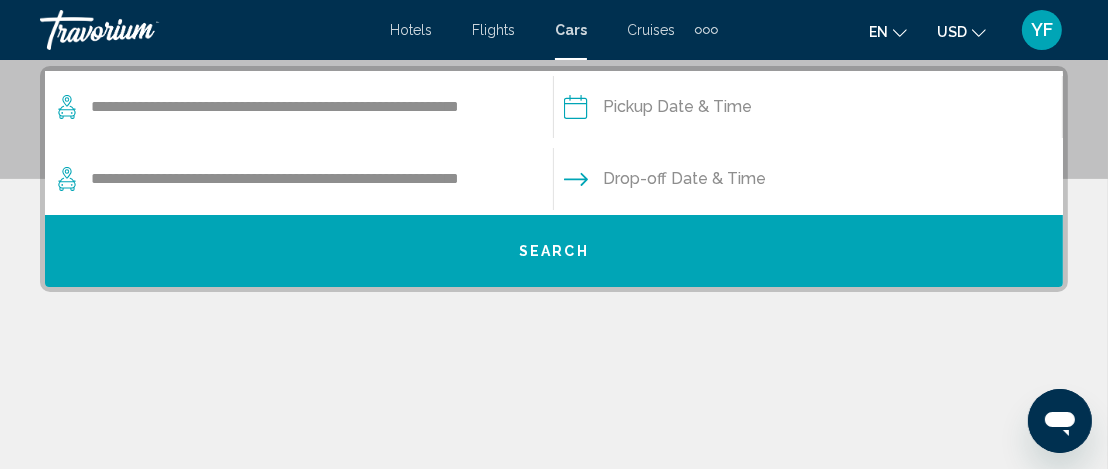 click 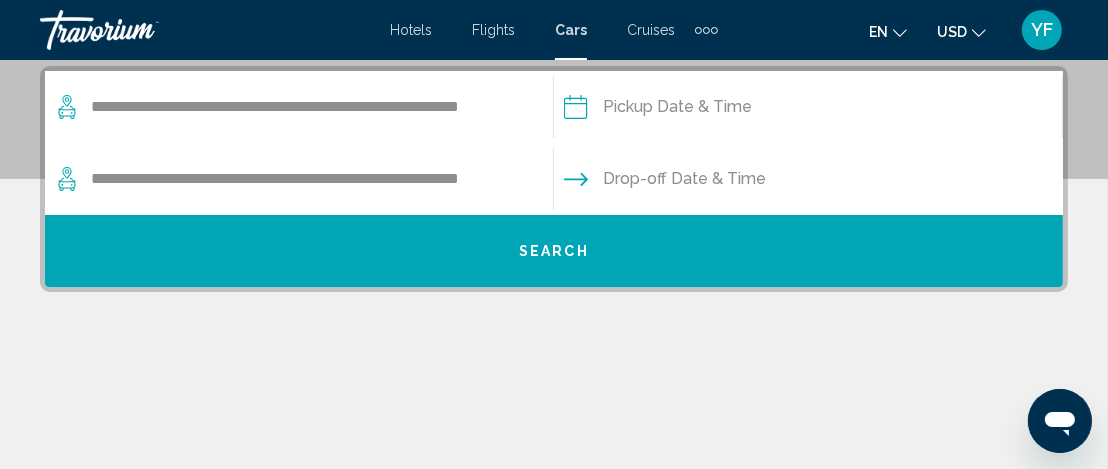 click 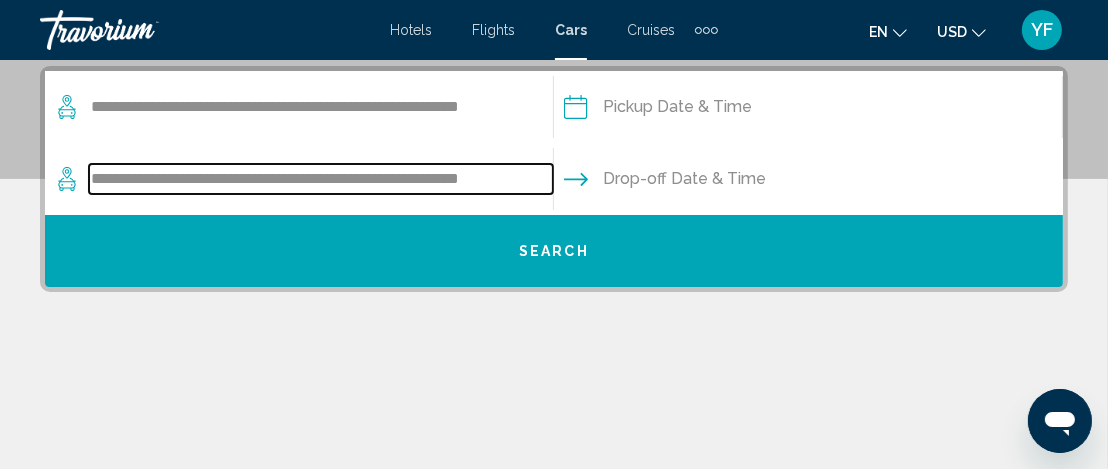 click on "**********" at bounding box center [321, 179] 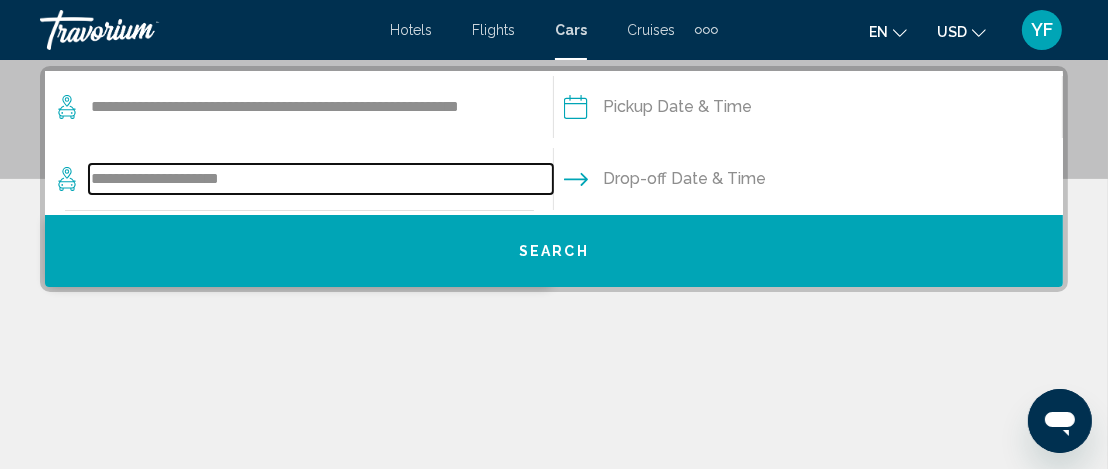click on "**********" at bounding box center [321, 179] 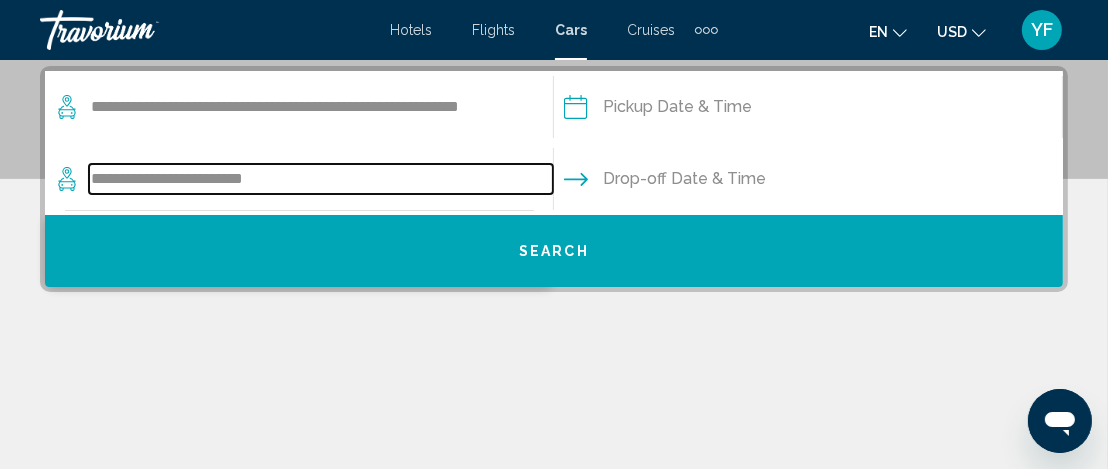 drag, startPoint x: 147, startPoint y: 179, endPoint x: 353, endPoint y: 170, distance: 206.1965 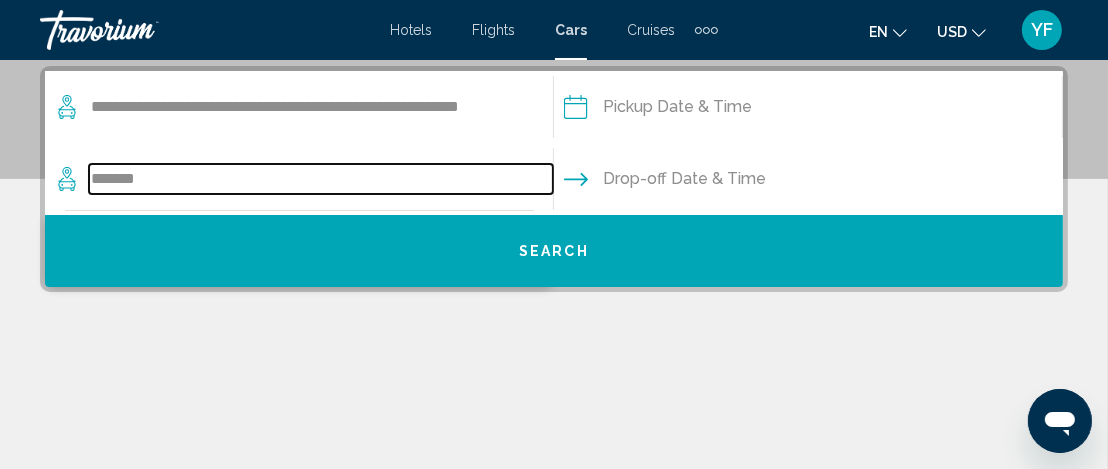 drag, startPoint x: 135, startPoint y: 181, endPoint x: 175, endPoint y: 184, distance: 40.112343 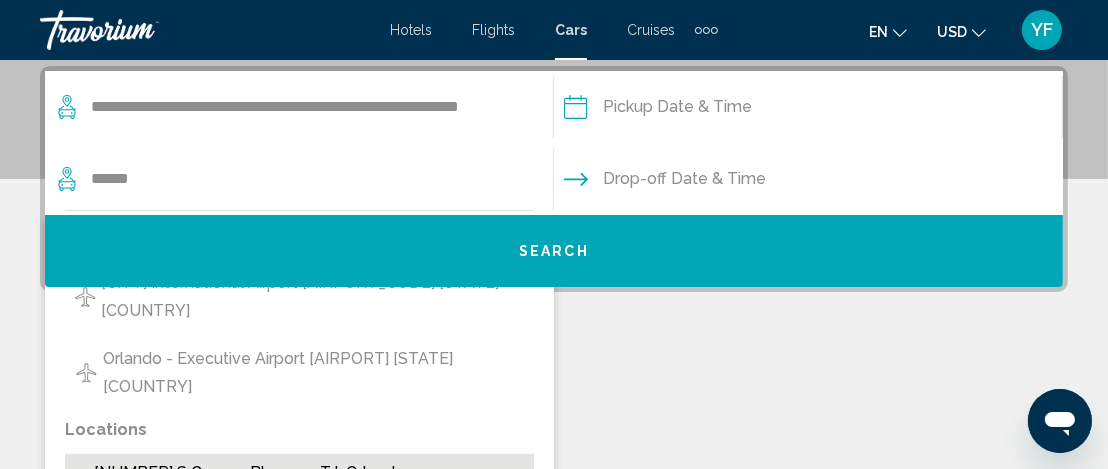 click on "[NUMBER] S Orange Blossom Trl, Orlando, [POSTAL_CODE] [POSTAL_CODE], Fl, [STATE] [COUNTRY]" at bounding box center (309, 501) 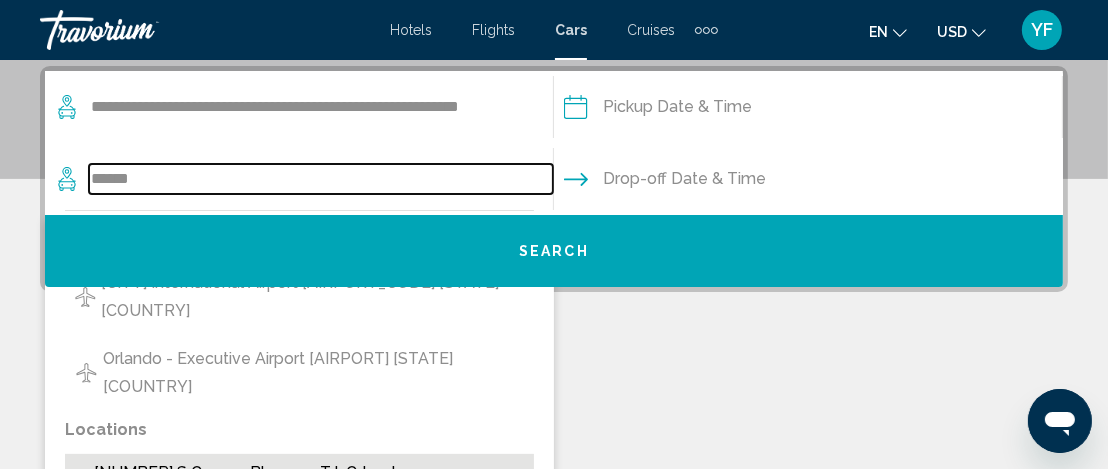 type on "**********" 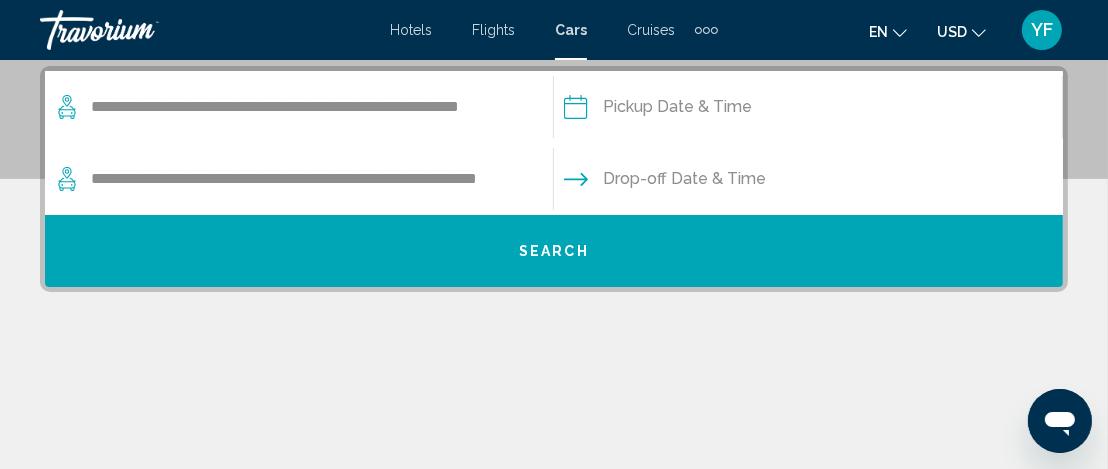 click at bounding box center (807, 110) 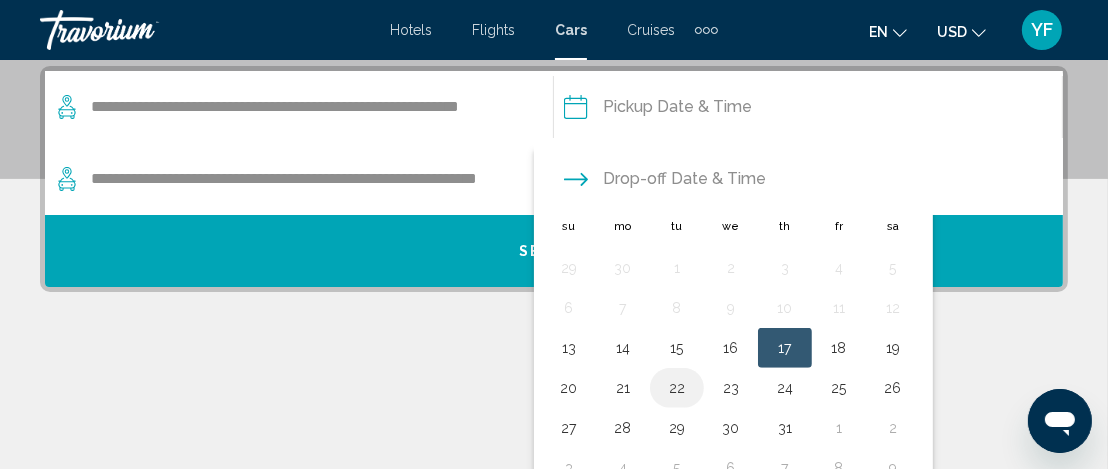 click on "22" at bounding box center [677, 388] 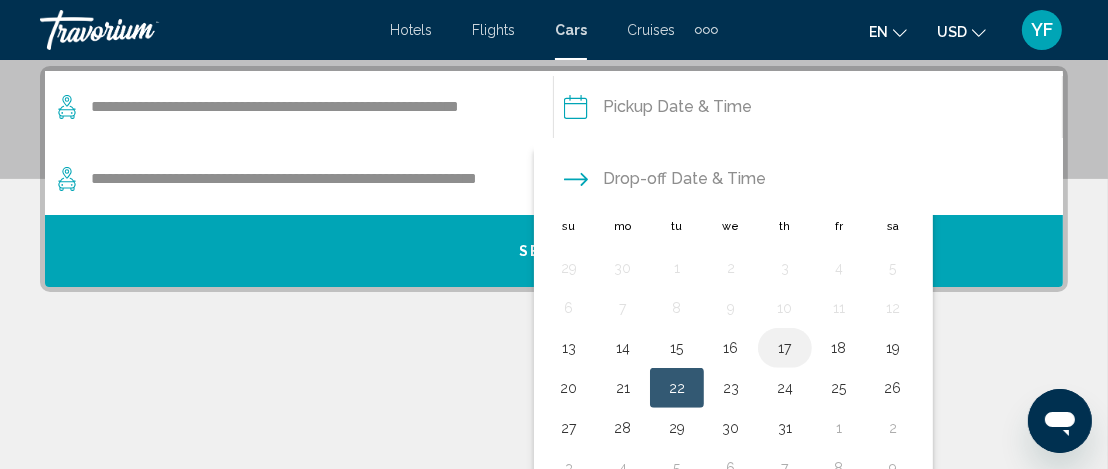 drag, startPoint x: 763, startPoint y: 342, endPoint x: 765, endPoint y: 329, distance: 13.152946 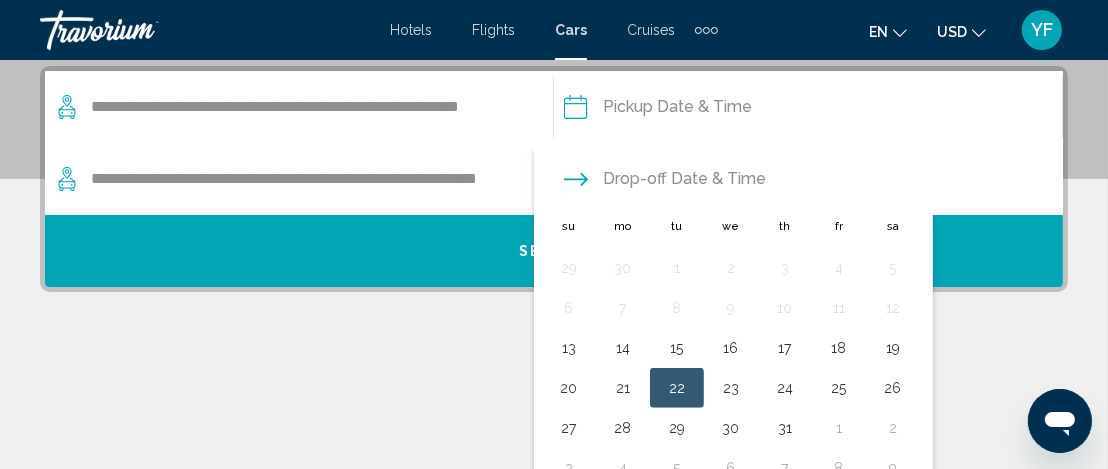 click at bounding box center (807, 110) 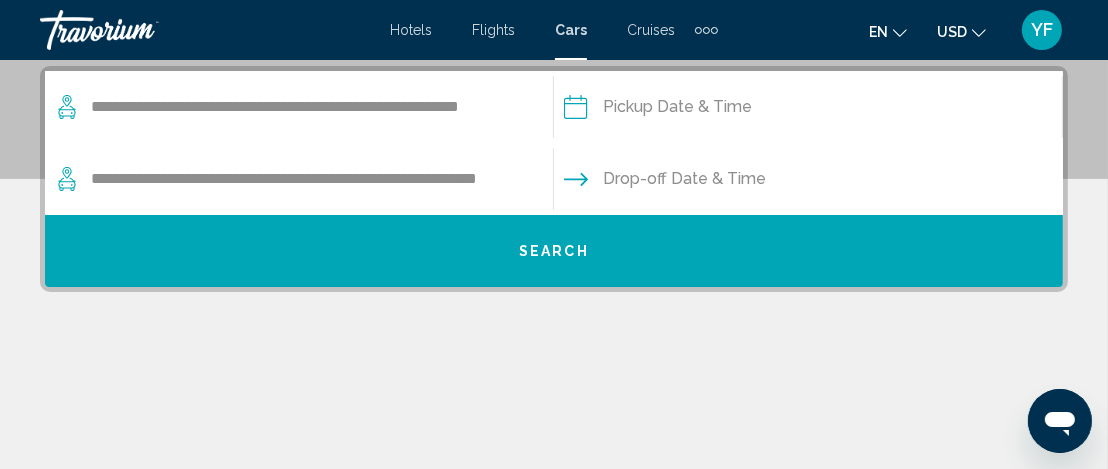 click at bounding box center (807, 110) 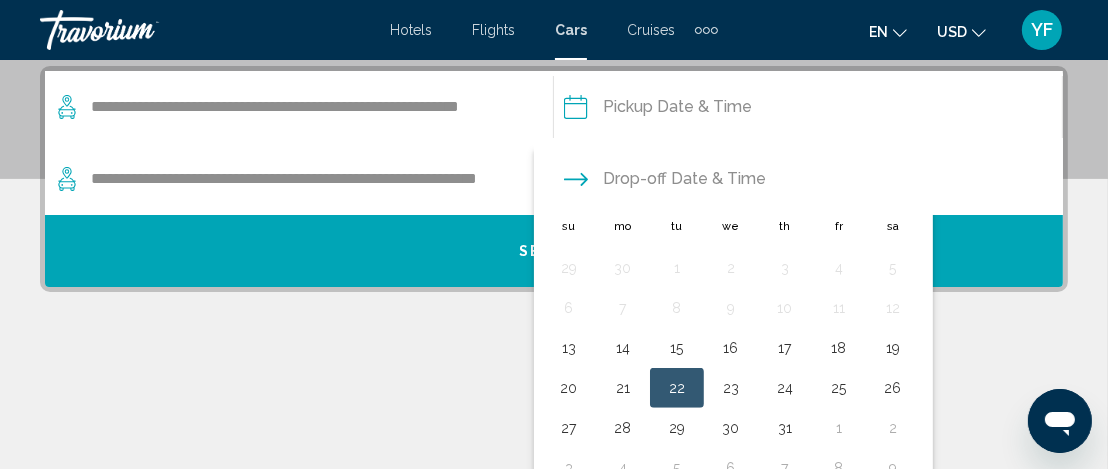 click at bounding box center (807, 110) 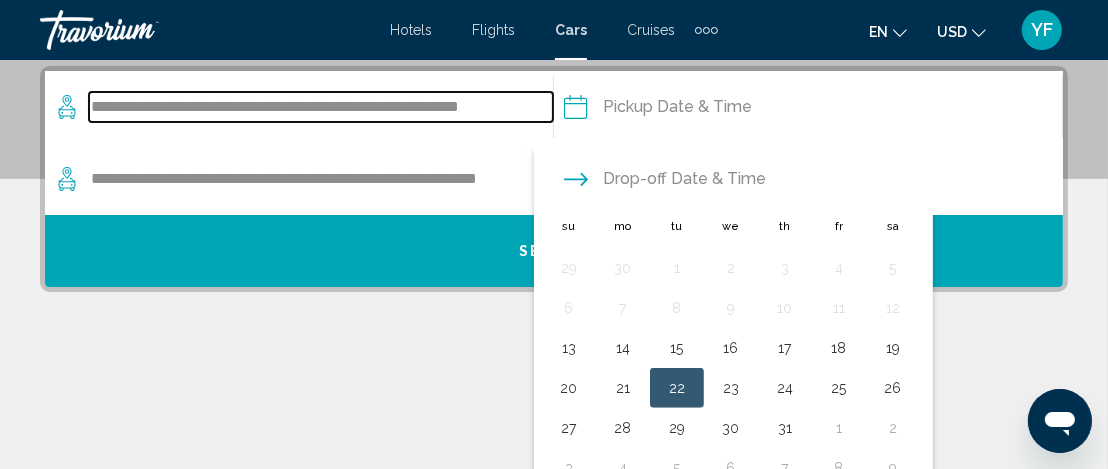 click on "**********" at bounding box center (321, 107) 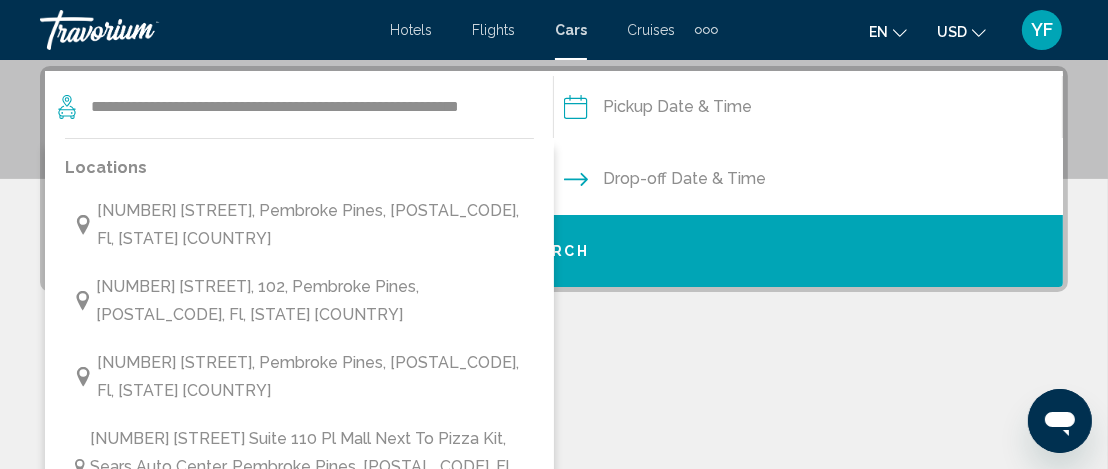 click on "Drop-off Date & Time" at bounding box center [684, 179] 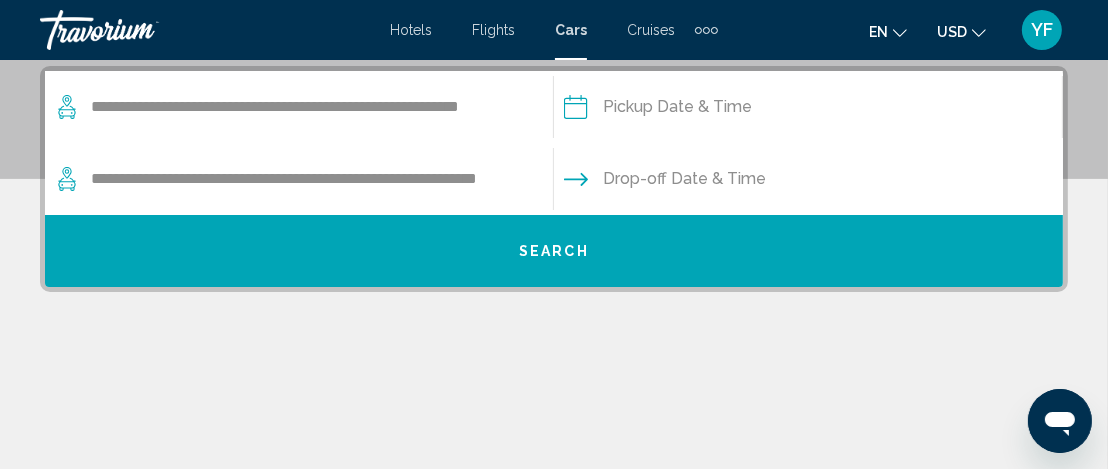 click on "Drop-off Date & Time" at bounding box center (684, 179) 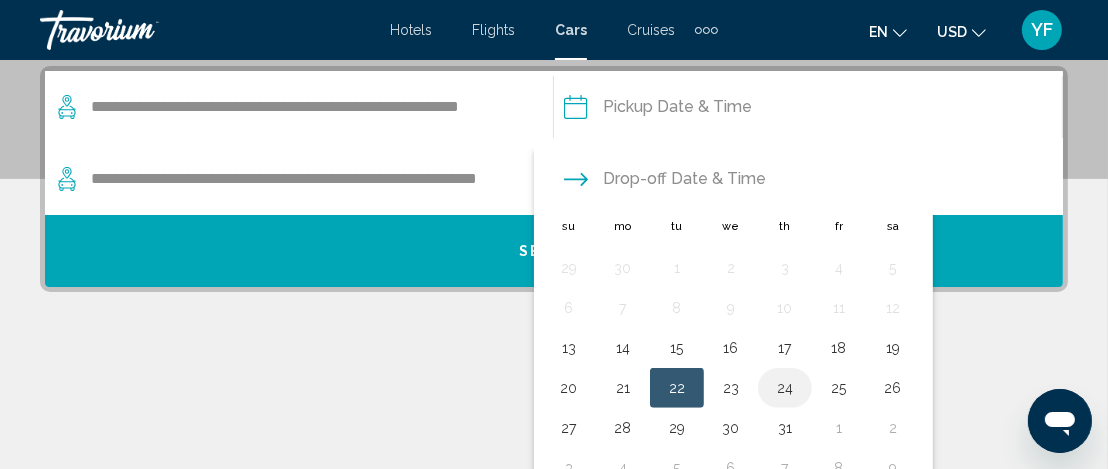 click on "24" at bounding box center [785, 388] 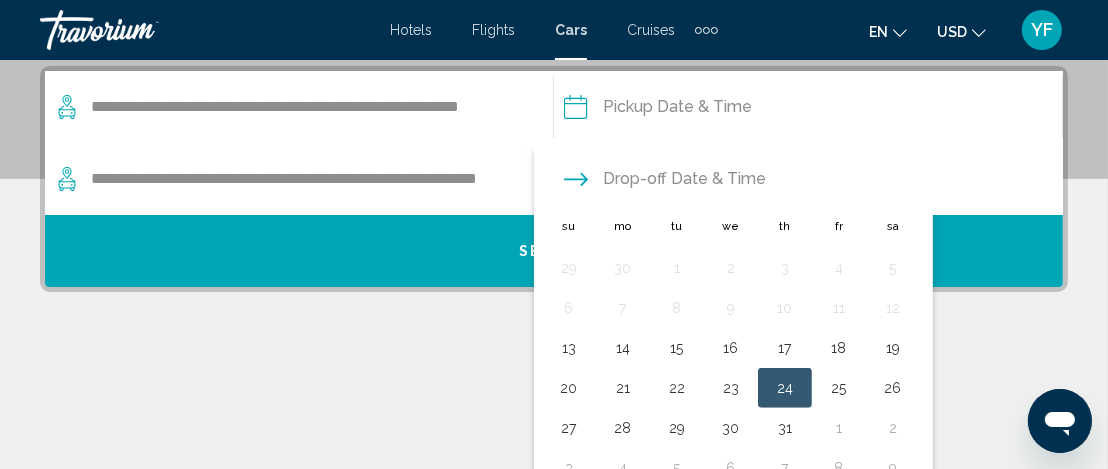 click at bounding box center (554, 417) 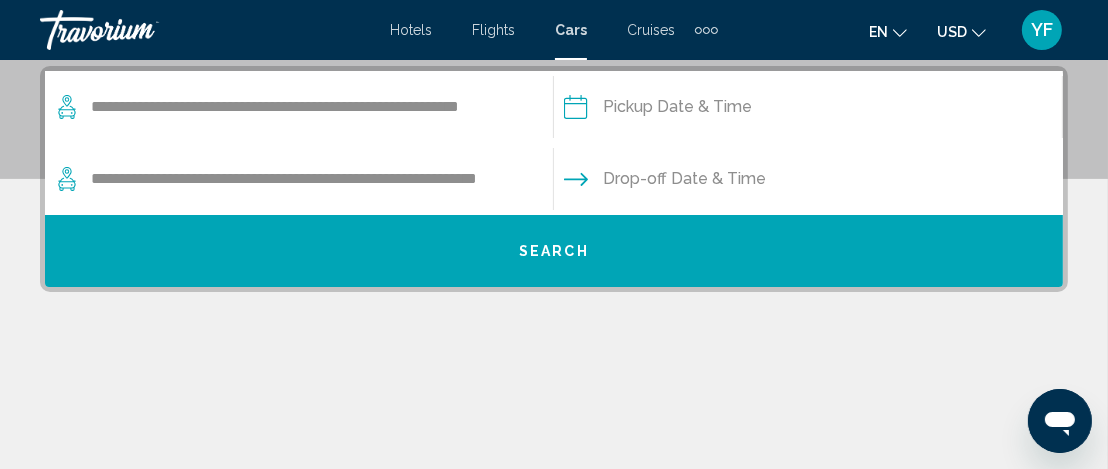click on "Drop-off Date & Time" at bounding box center [684, 179] 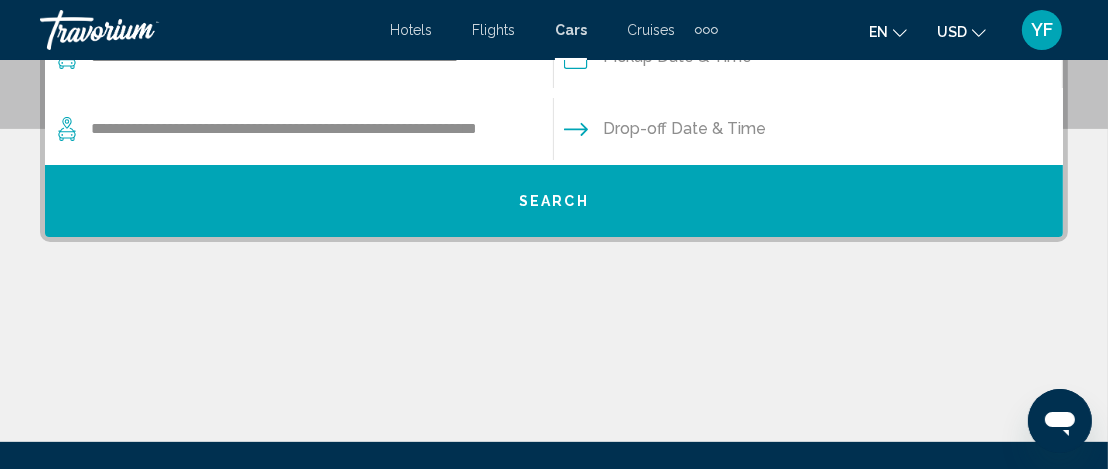 scroll, scrollTop: 484, scrollLeft: 0, axis: vertical 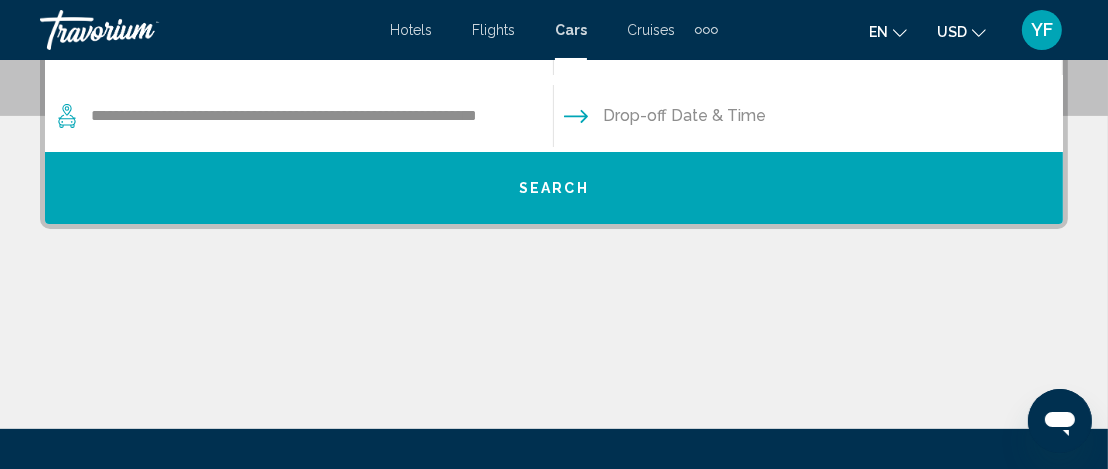 click on "Drop-off Date & Time" at bounding box center [684, 116] 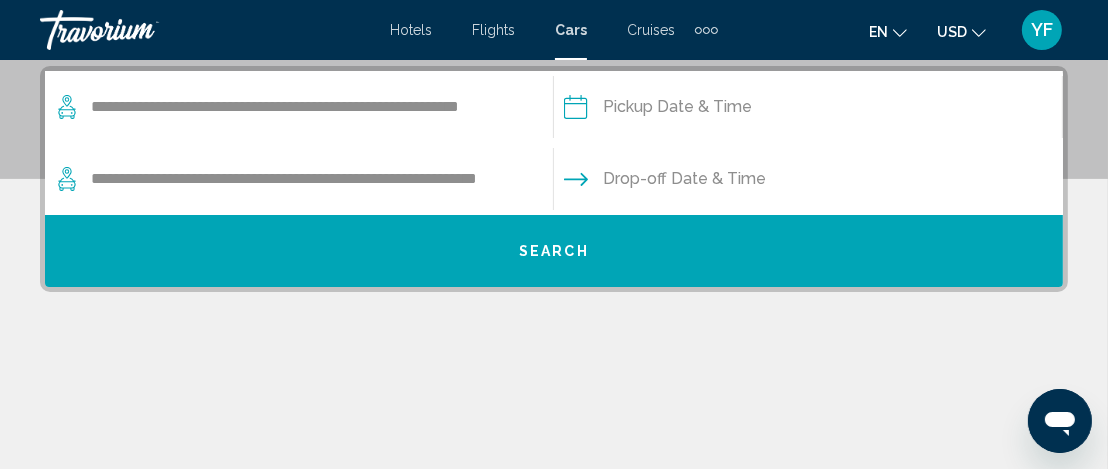 click 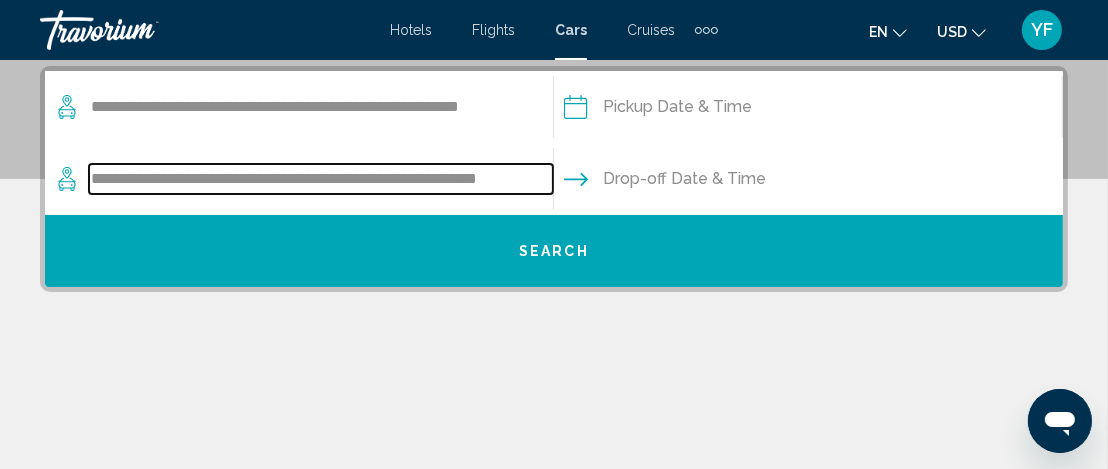 click on "**********" at bounding box center (321, 179) 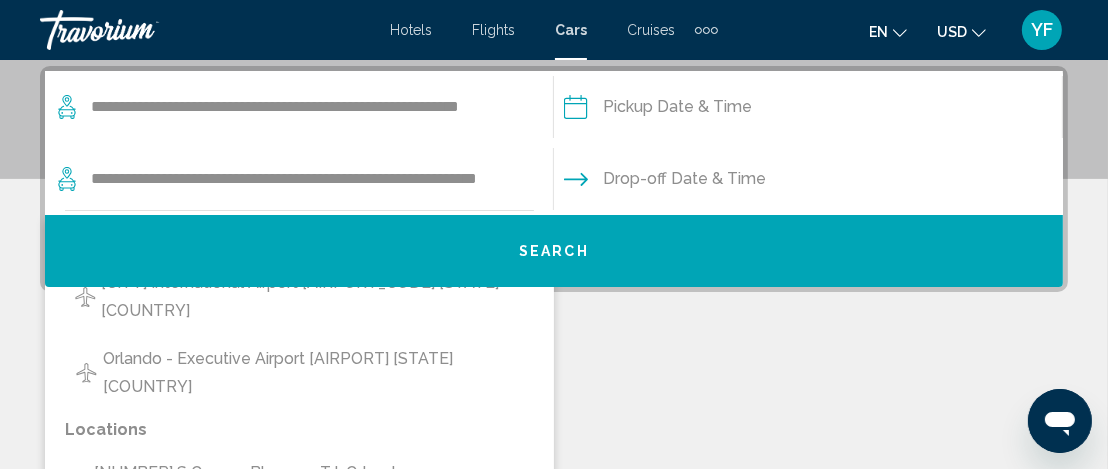 click on "Drop-off Date & Time" at bounding box center (684, 179) 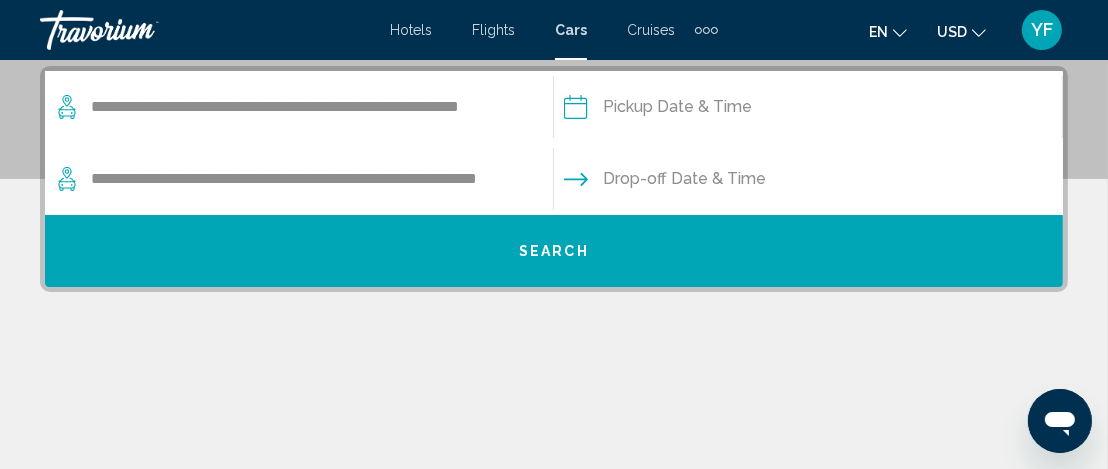 click on "Drop-off Date & Time" at bounding box center (684, 179) 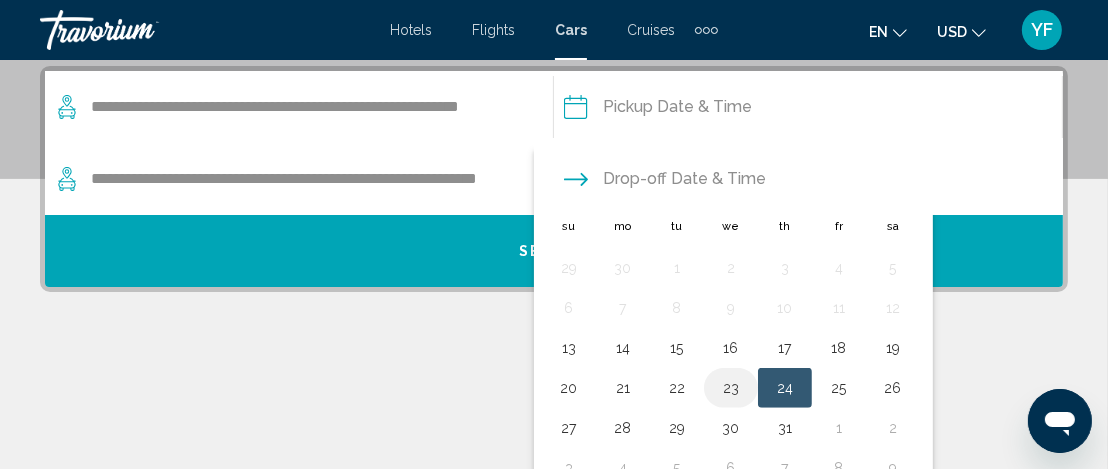 click on "23" at bounding box center (731, 388) 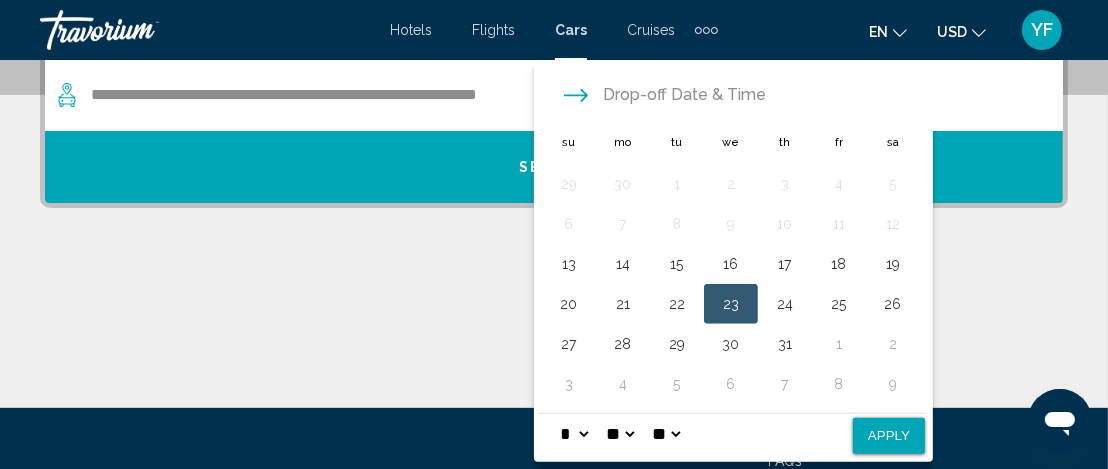 scroll, scrollTop: 554, scrollLeft: 0, axis: vertical 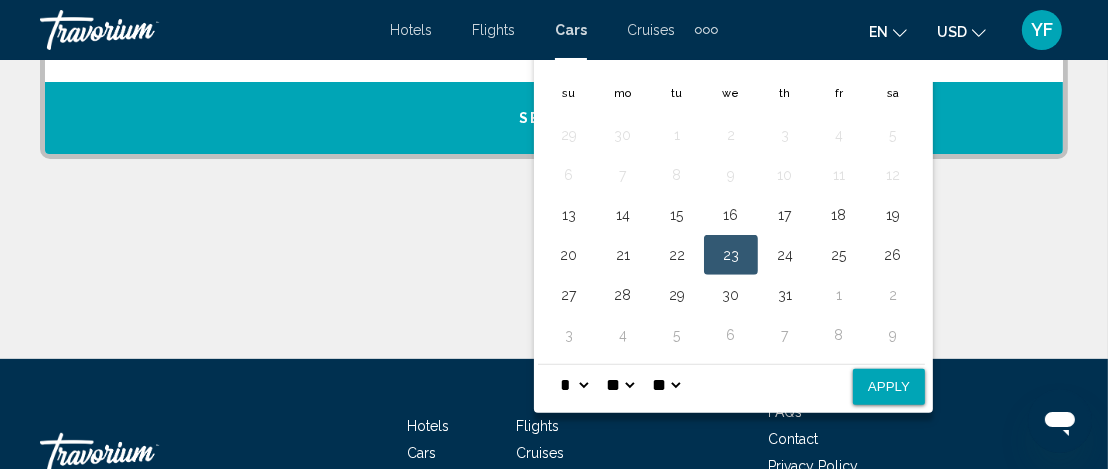click on "Apply" at bounding box center (889, 387) 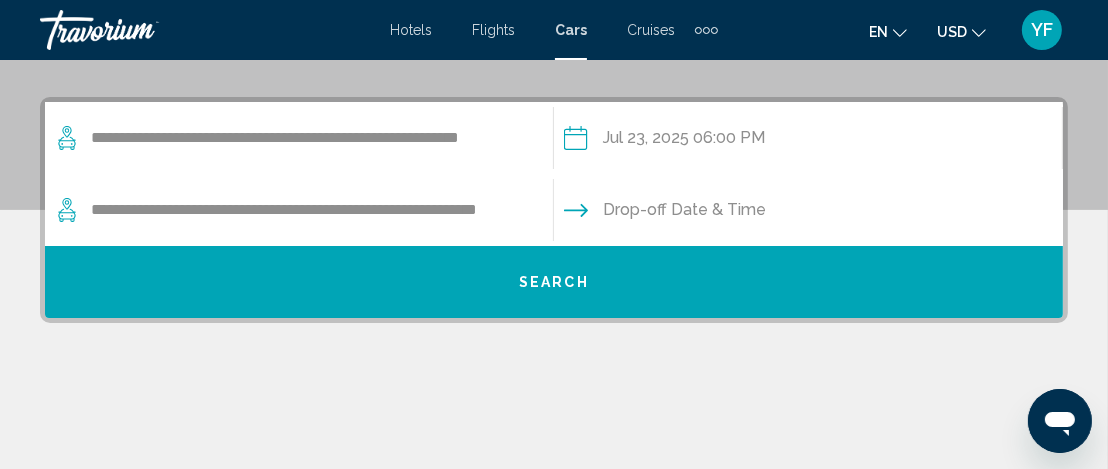 scroll, scrollTop: 373, scrollLeft: 0, axis: vertical 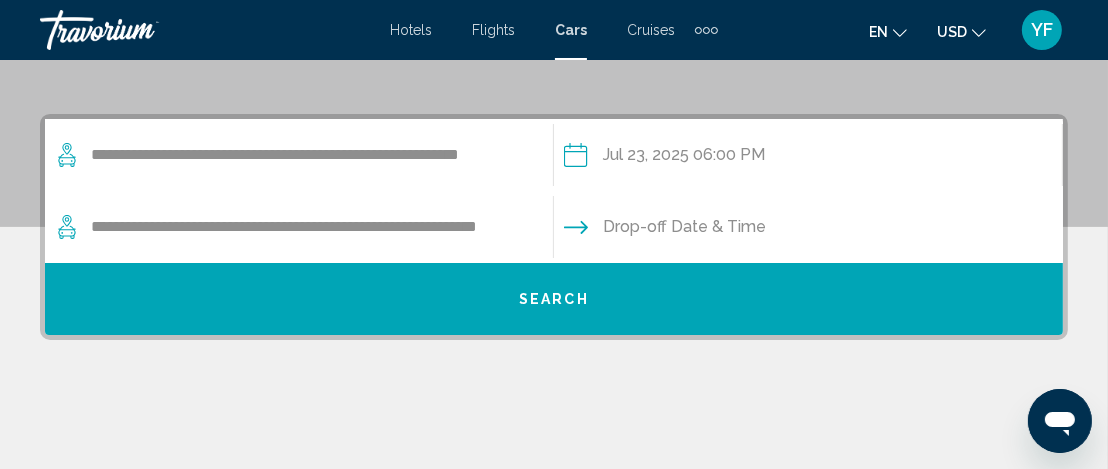 click at bounding box center [807, 230] 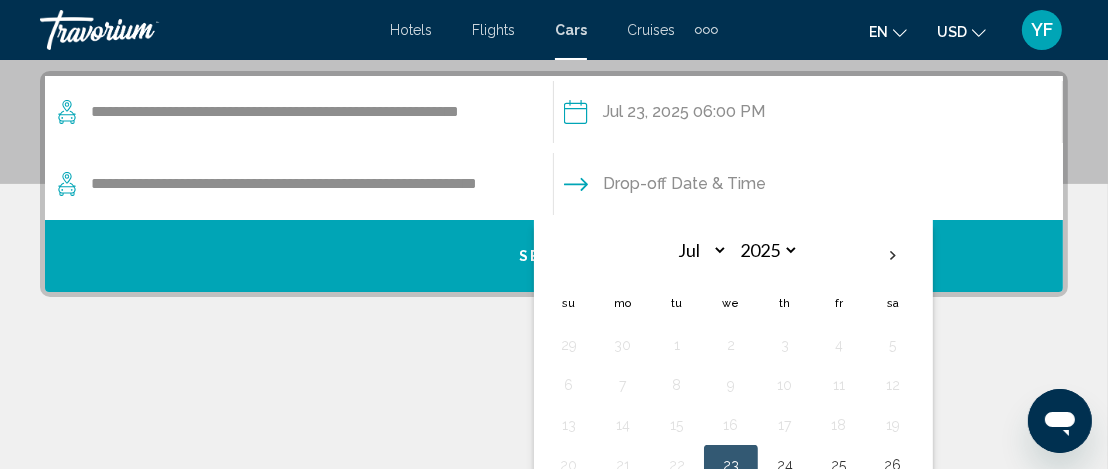 scroll, scrollTop: 421, scrollLeft: 0, axis: vertical 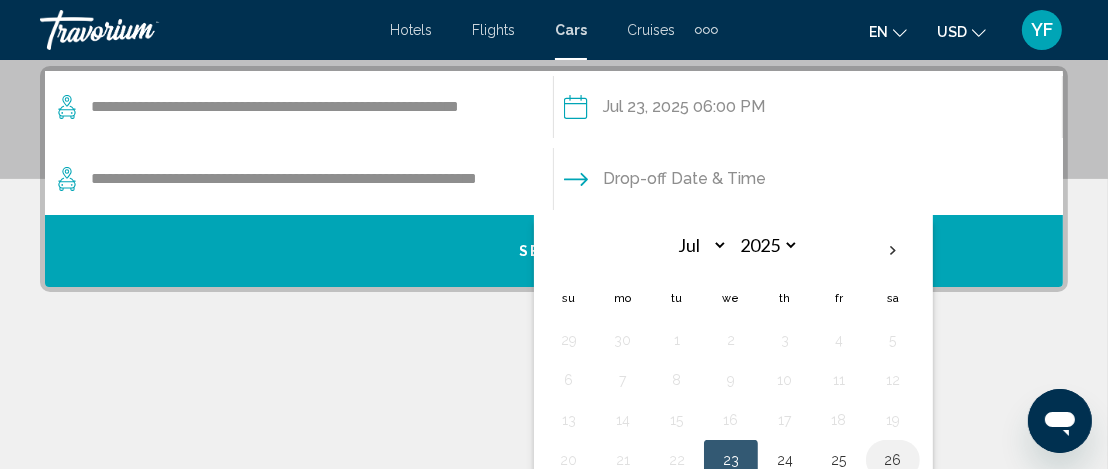 click on "26" at bounding box center (893, 460) 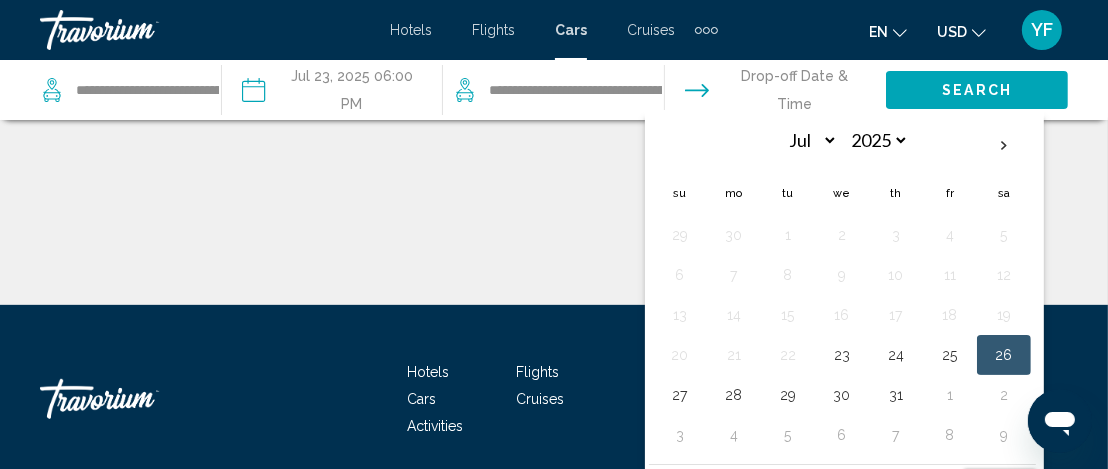 scroll, scrollTop: 690, scrollLeft: 0, axis: vertical 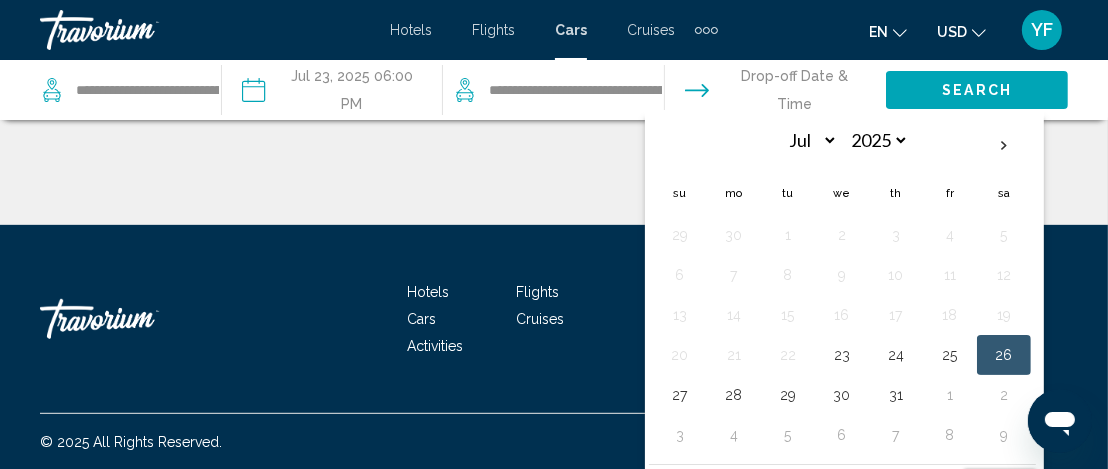 click on "Apply" at bounding box center [1000, 487] 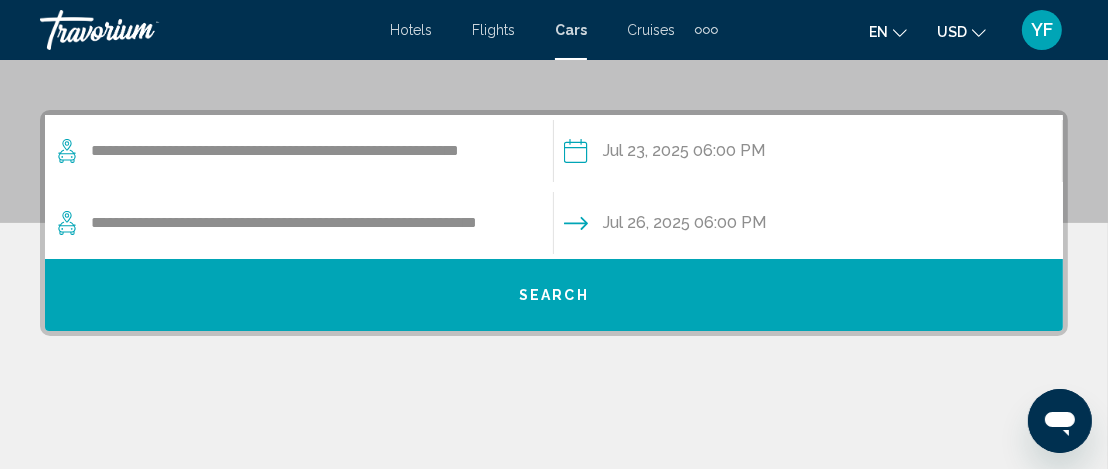 scroll, scrollTop: 327, scrollLeft: 0, axis: vertical 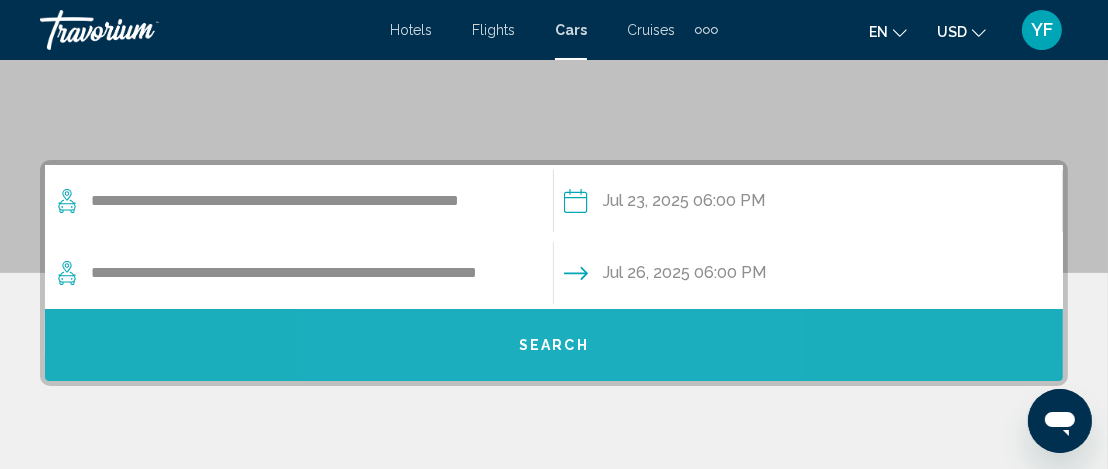 click on "Search" at bounding box center (554, 345) 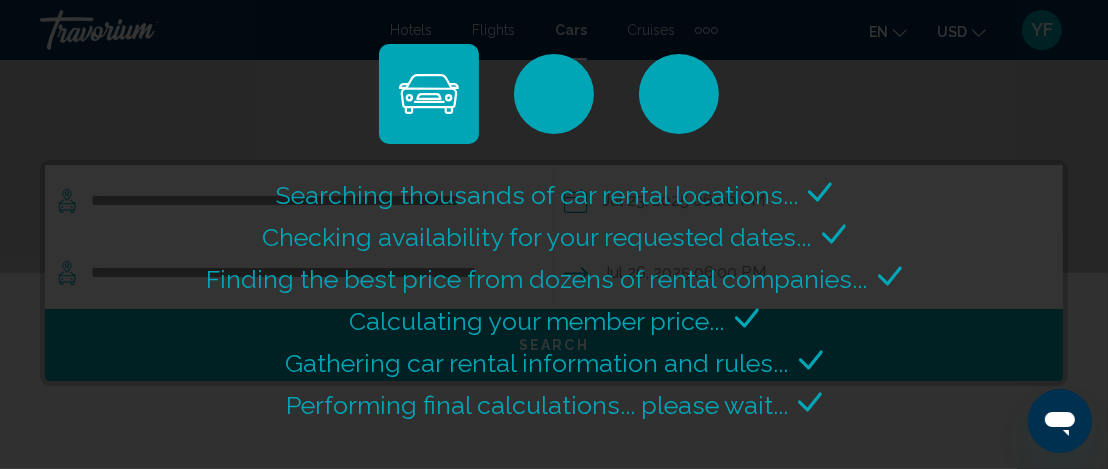 scroll, scrollTop: 0, scrollLeft: 0, axis: both 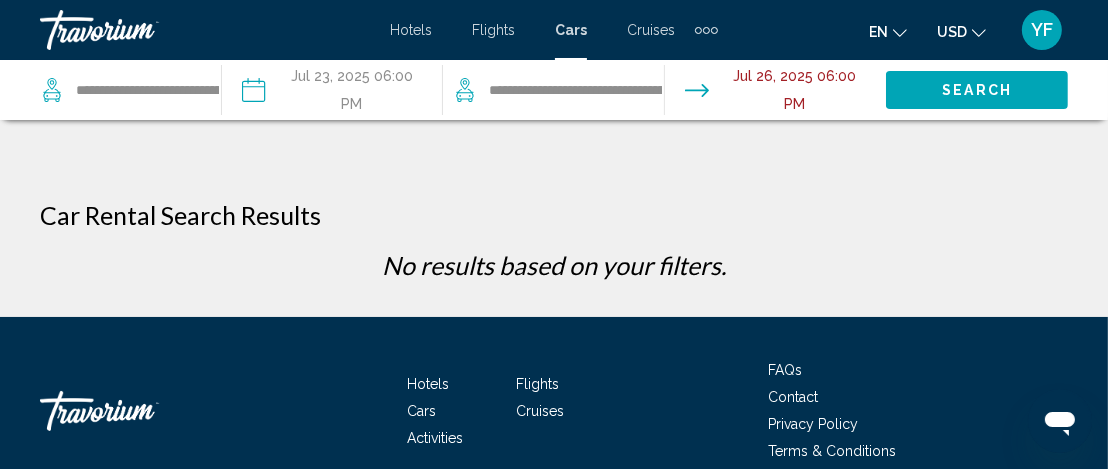 click at bounding box center [332, 93] 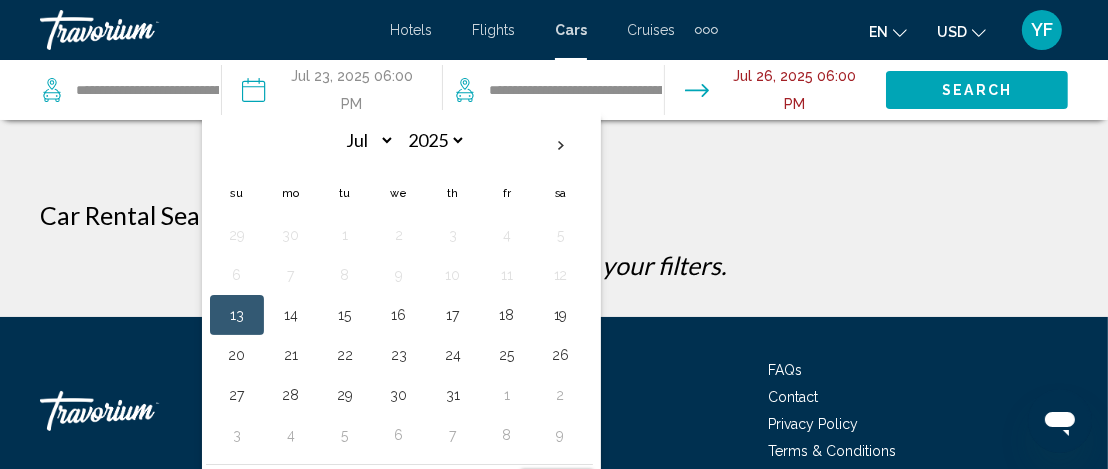 click on "Car Rental Search Results" at bounding box center [554, 215] 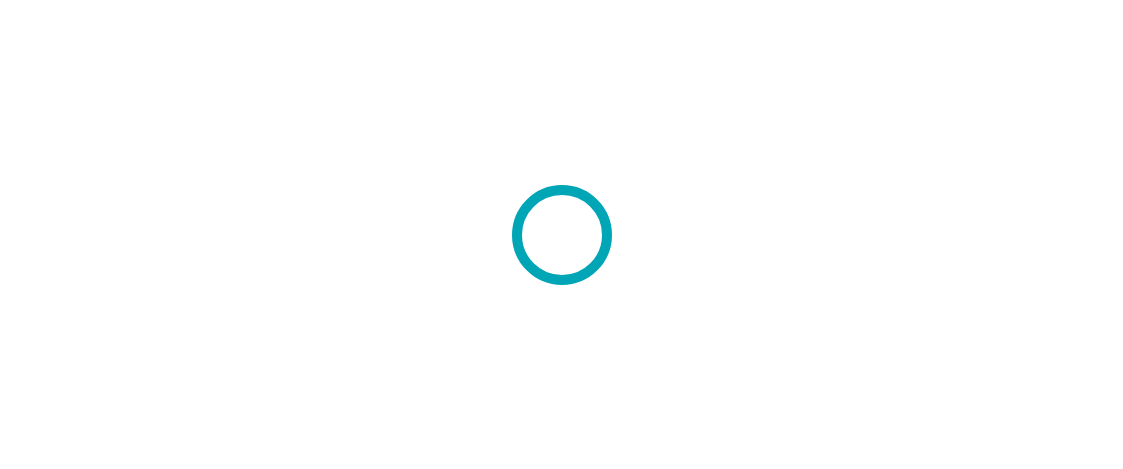 scroll, scrollTop: 0, scrollLeft: 0, axis: both 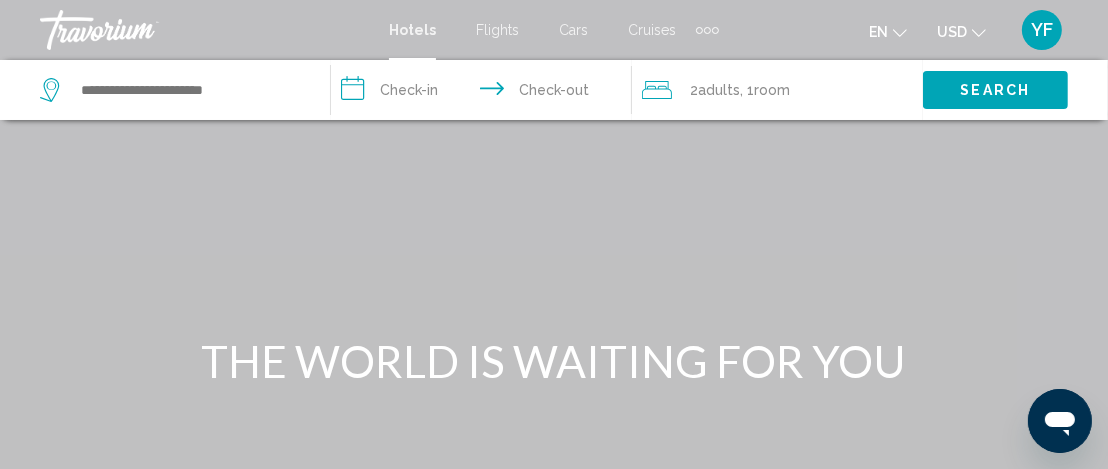 click at bounding box center (715, 30) 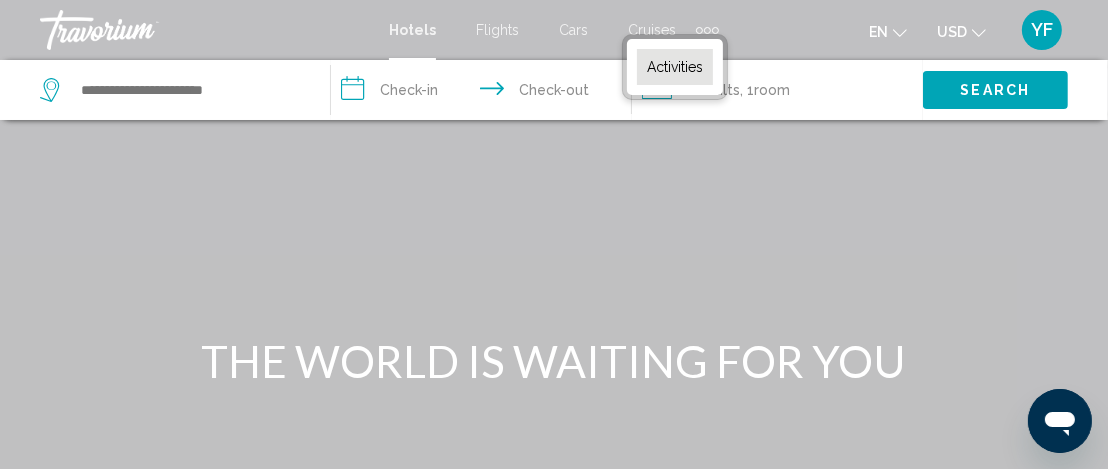 click on "Activities" at bounding box center (675, 67) 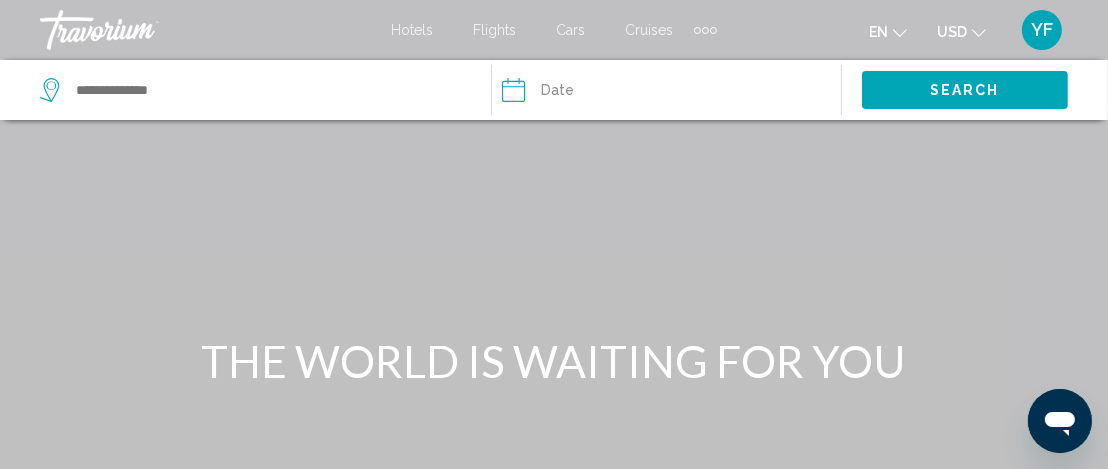 click at bounding box center (554, 300) 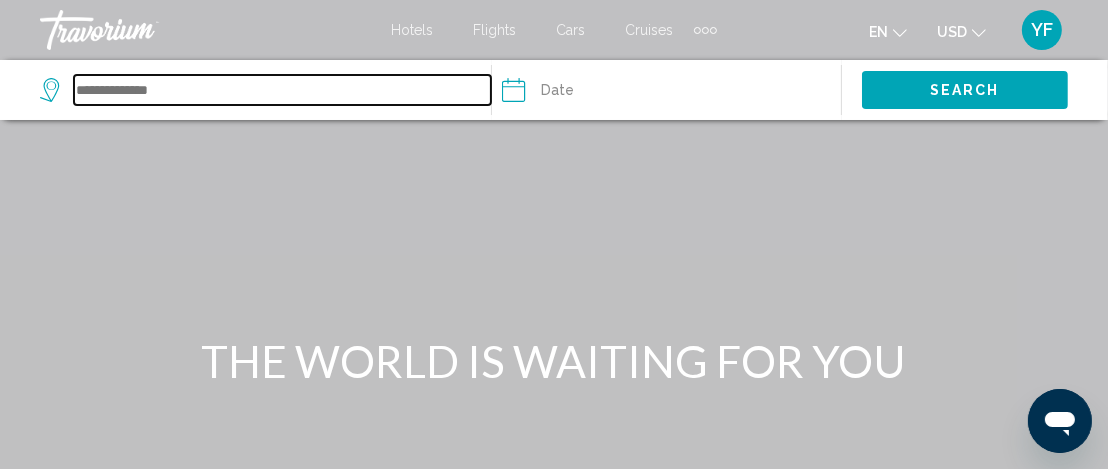 click at bounding box center [282, 90] 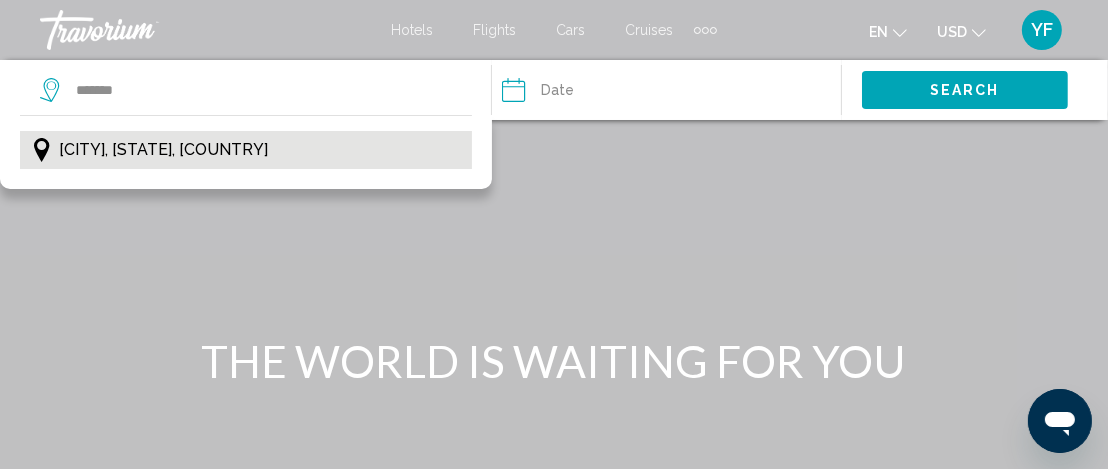 click on "Orlando, Florida, USA" at bounding box center (163, 150) 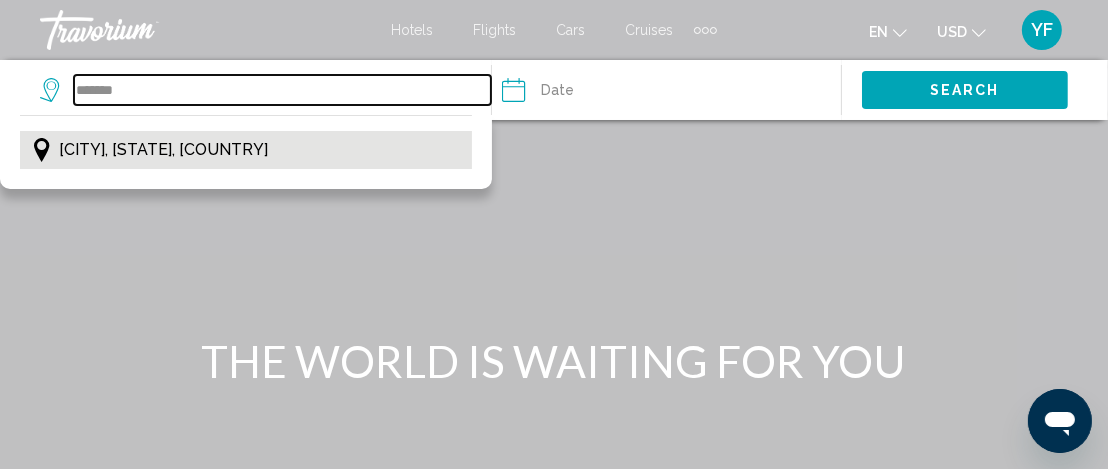 type on "**********" 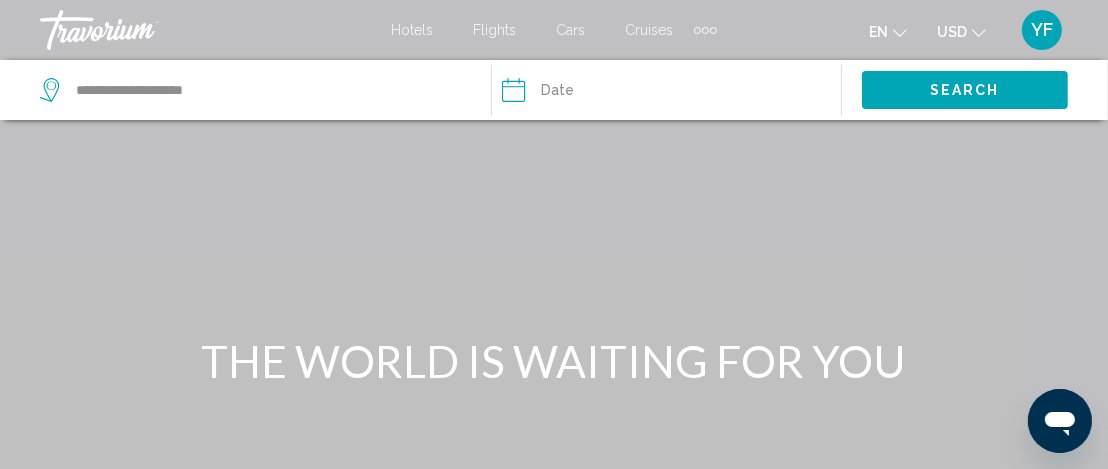click at bounding box center (585, 93) 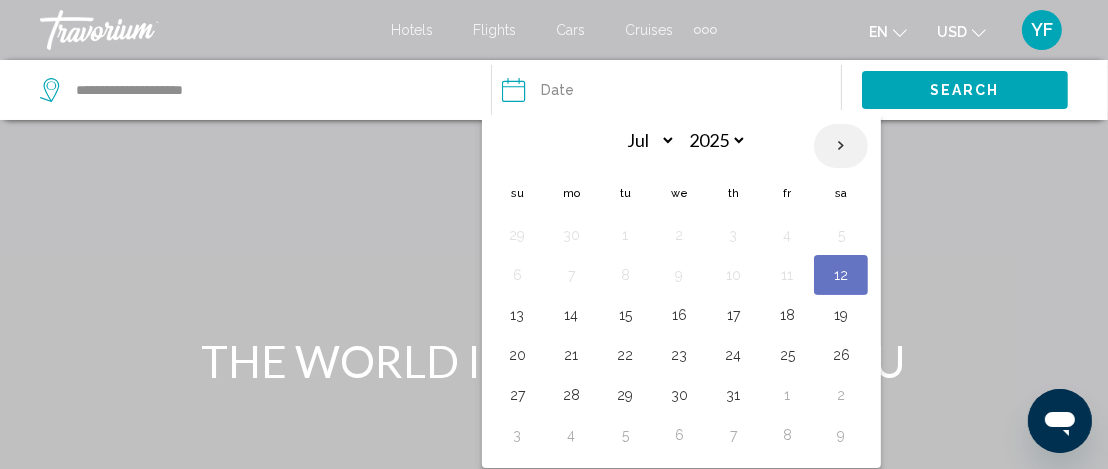 click at bounding box center [841, 146] 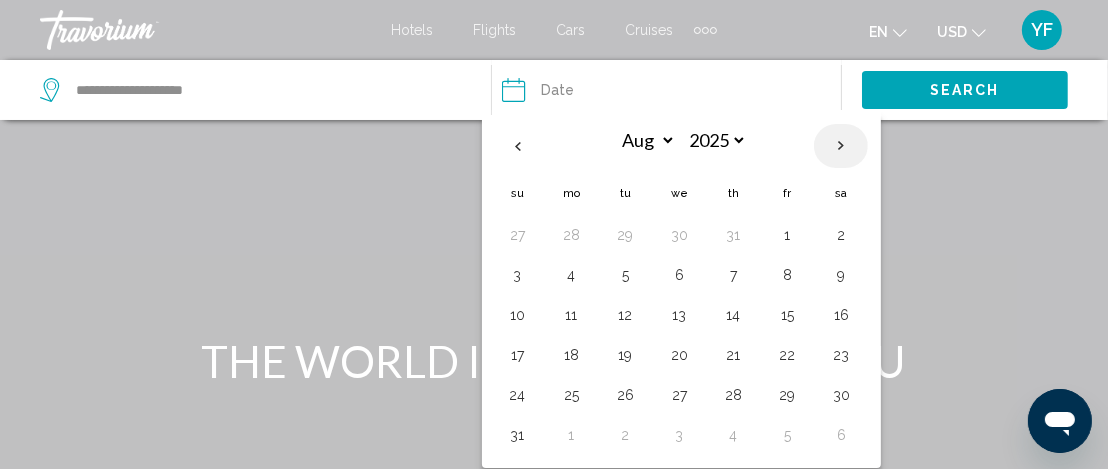 click at bounding box center [841, 146] 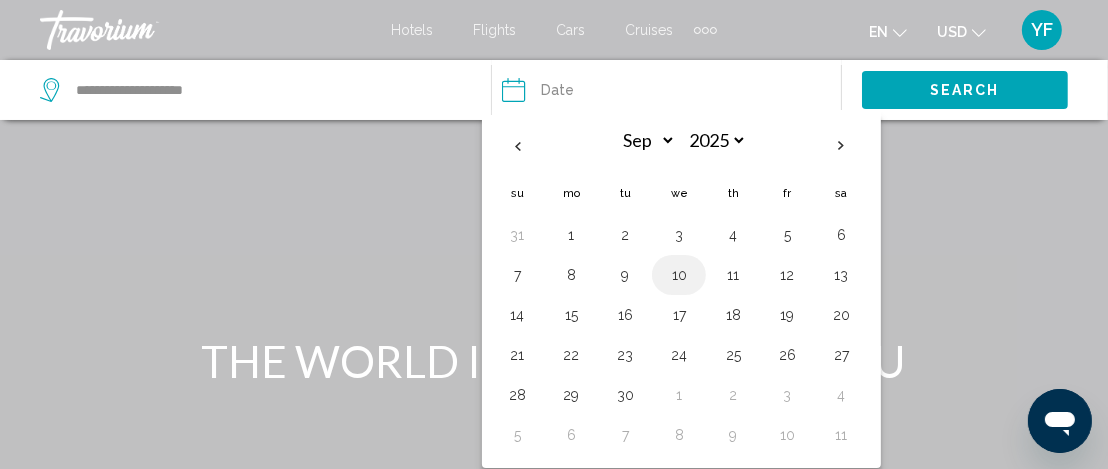 drag, startPoint x: 839, startPoint y: 231, endPoint x: 654, endPoint y: 263, distance: 187.74718 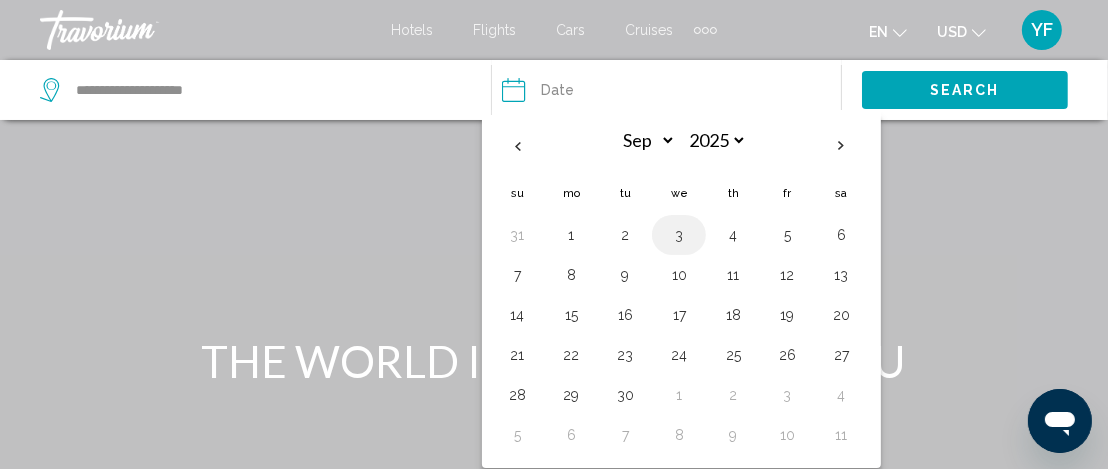 click on "3" at bounding box center (679, 235) 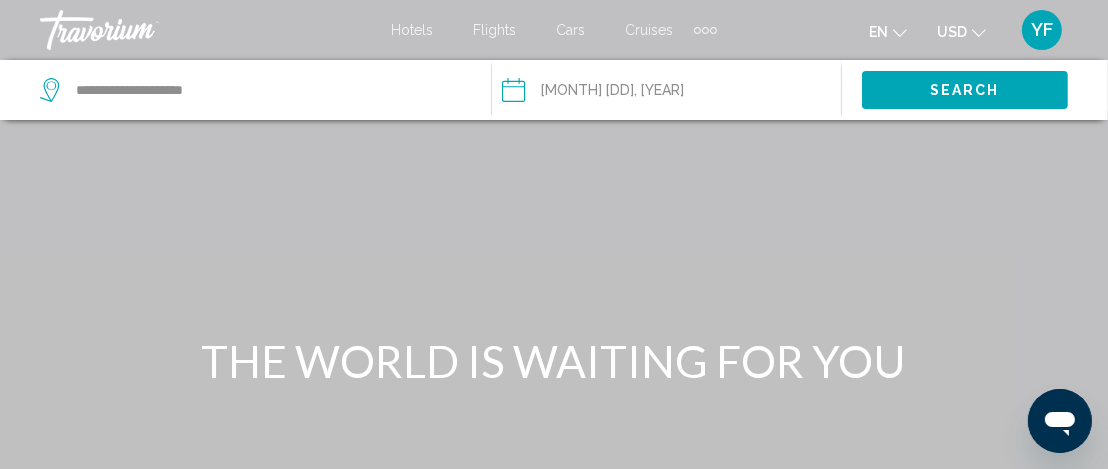click on "Search" at bounding box center (965, 89) 